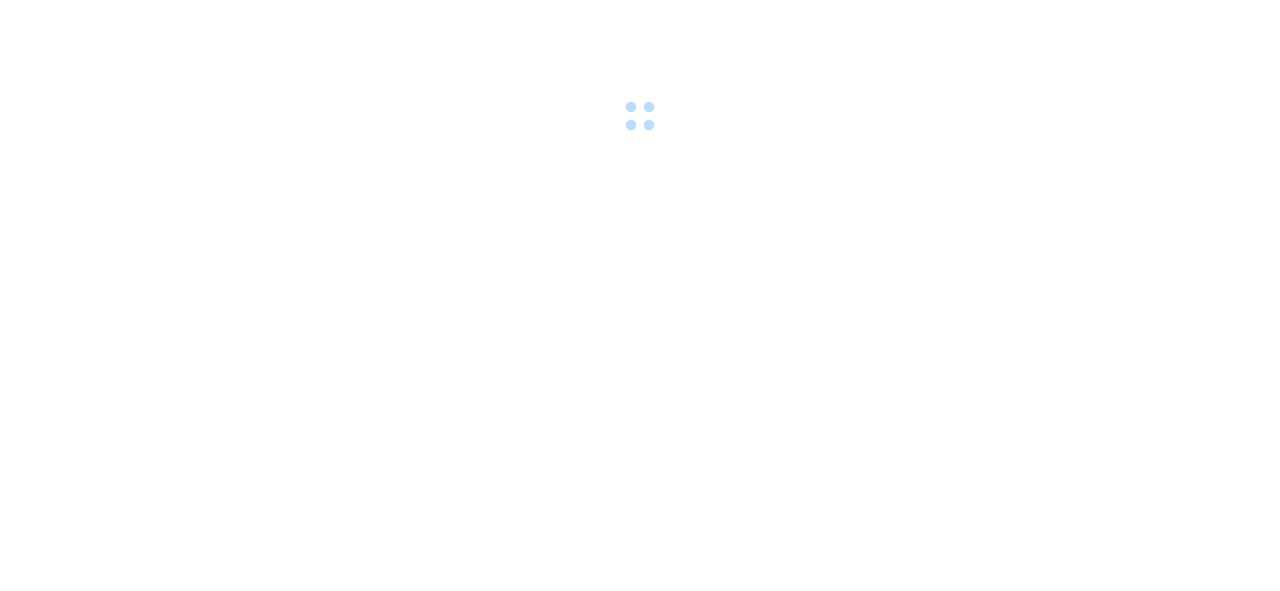 scroll, scrollTop: 0, scrollLeft: 0, axis: both 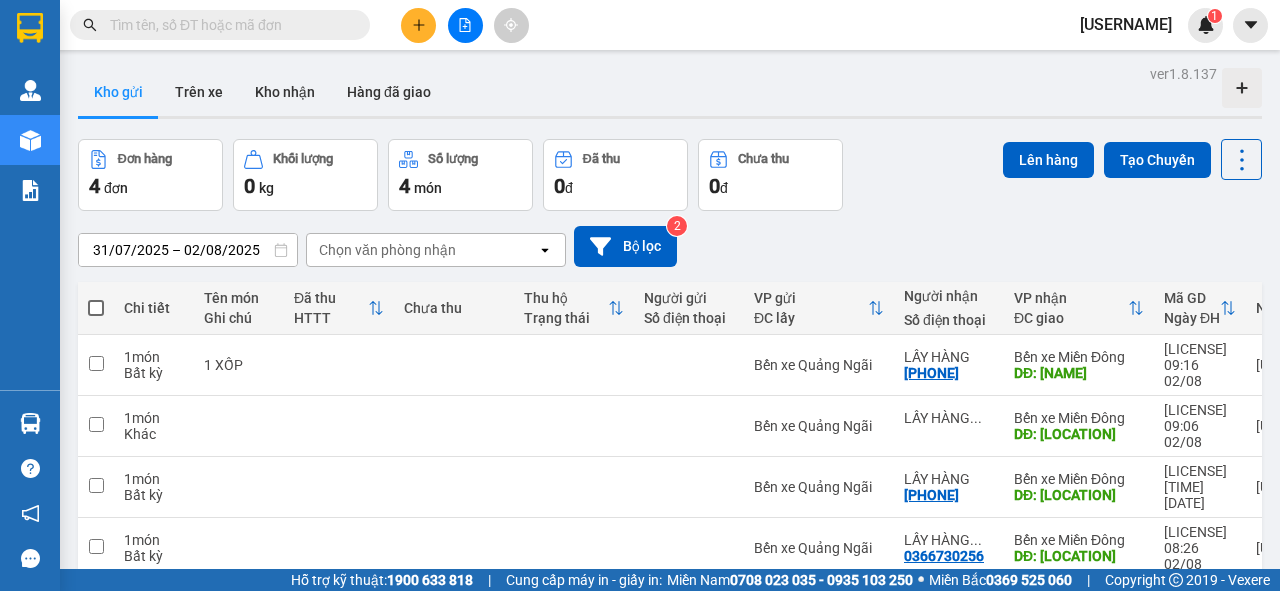 click at bounding box center [418, 25] 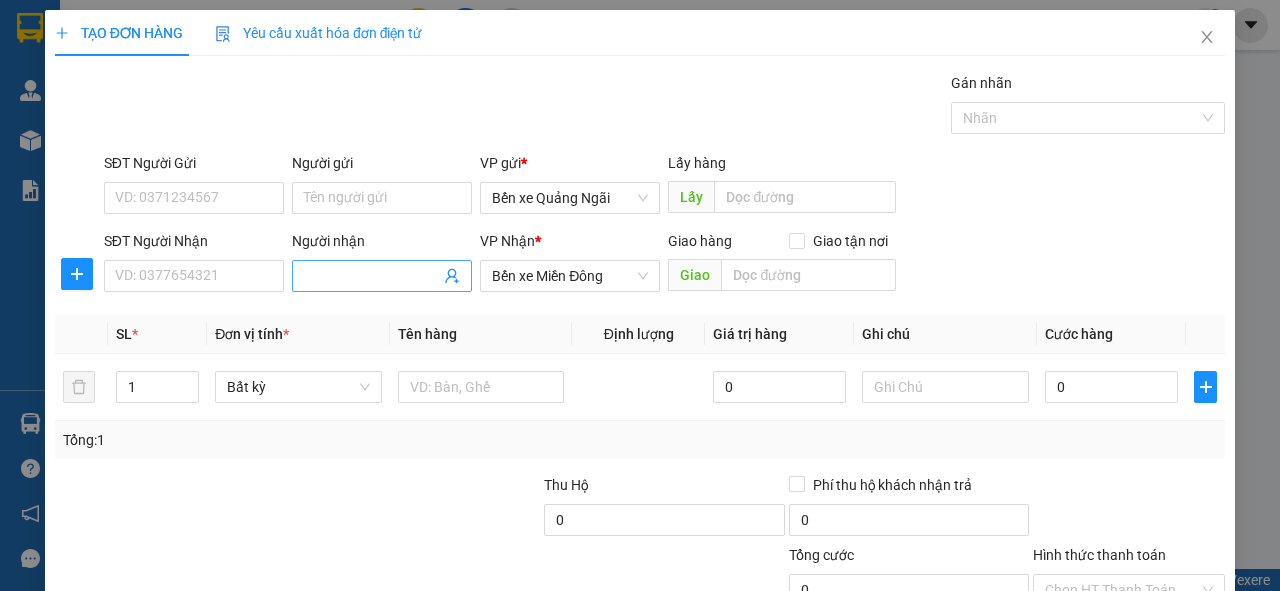 click on "Người nhận" at bounding box center [372, 276] 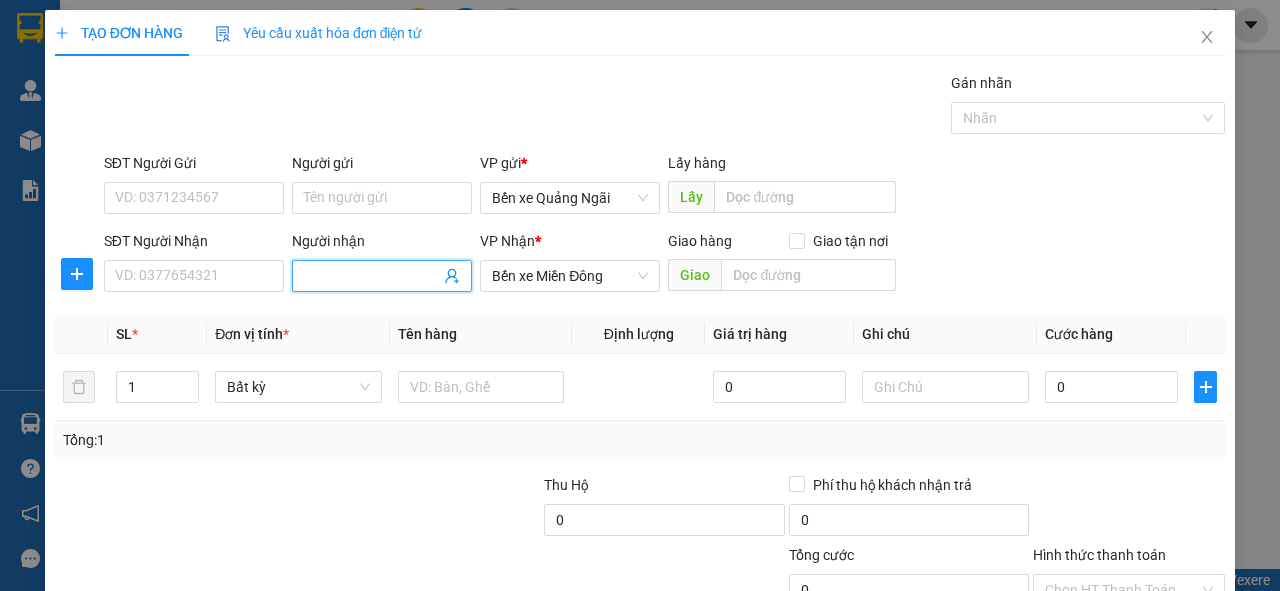 type on "l" 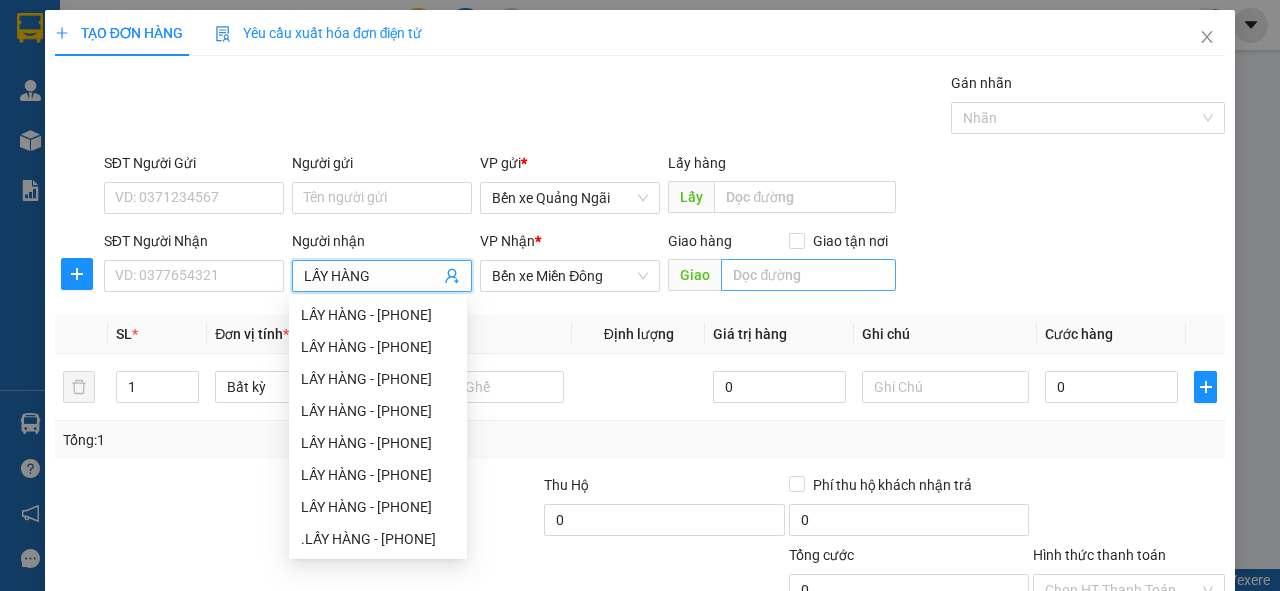 type on "LẤY HÀNG" 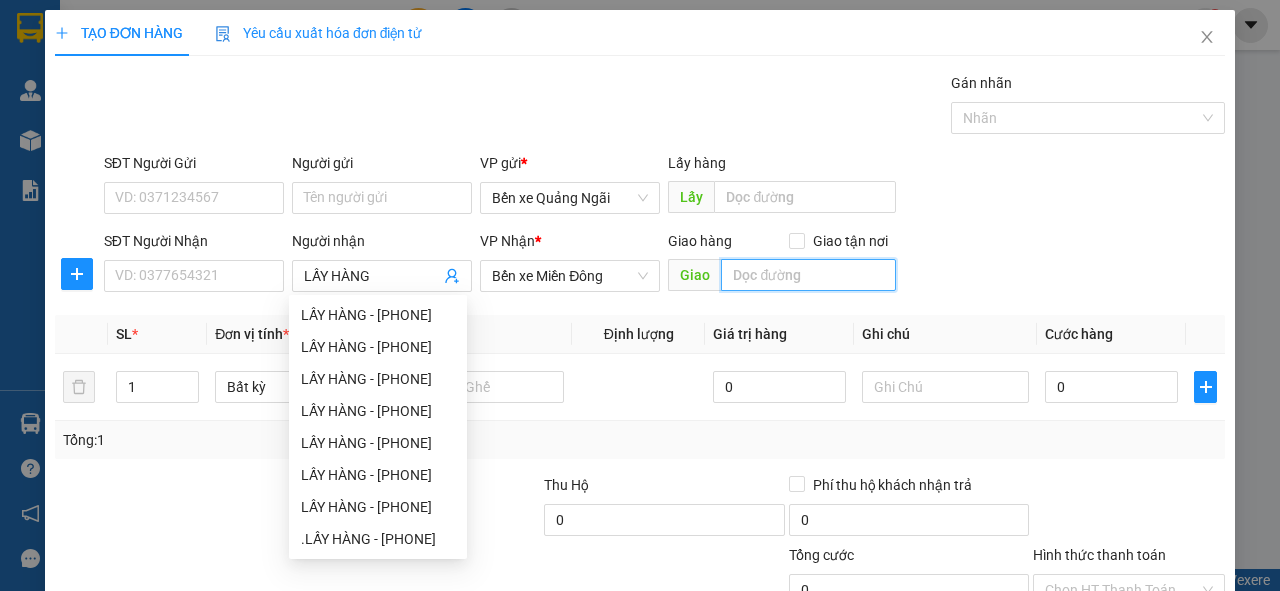 click at bounding box center (808, 275) 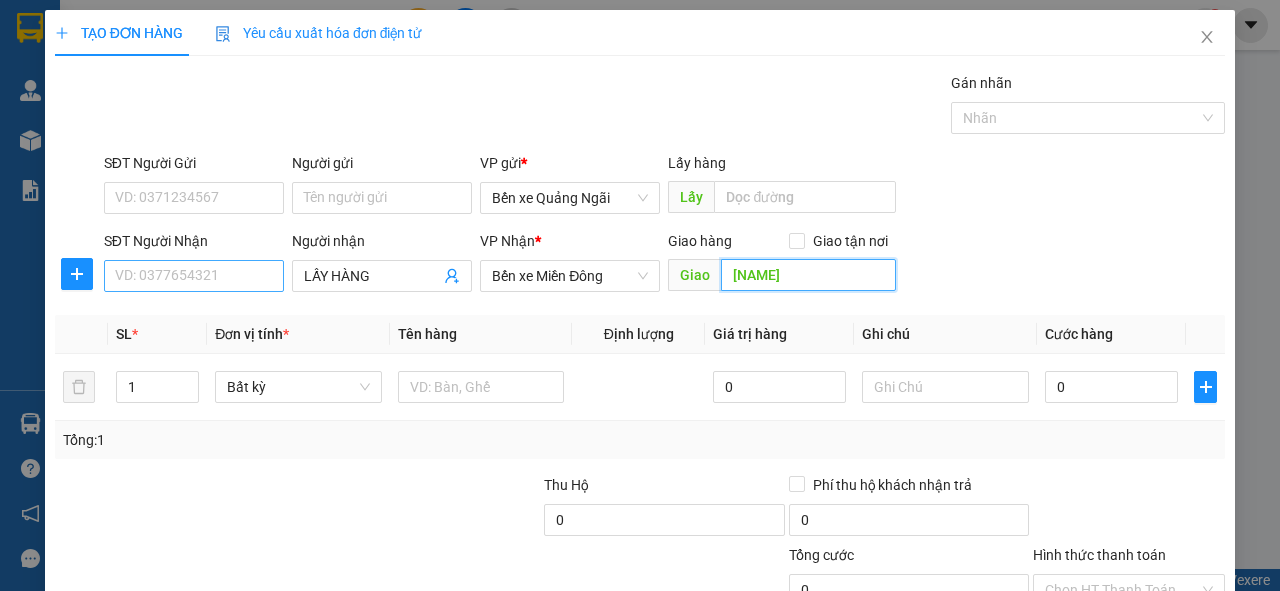 type on "[NAME]" 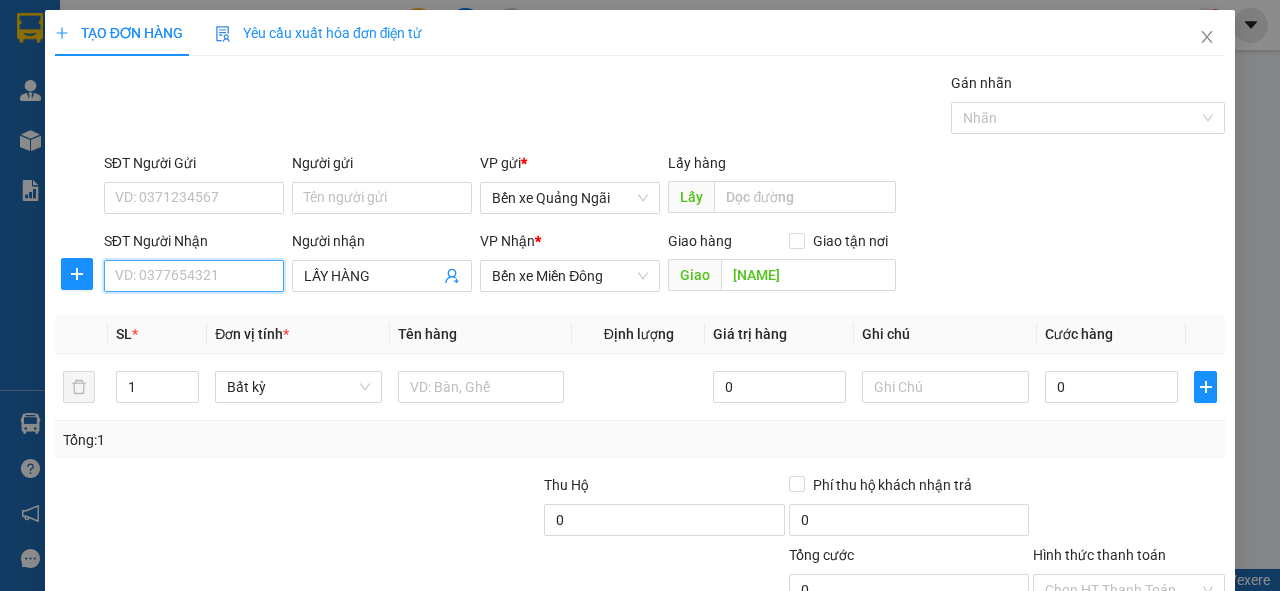 click on "SĐT Người Nhận" at bounding box center [194, 276] 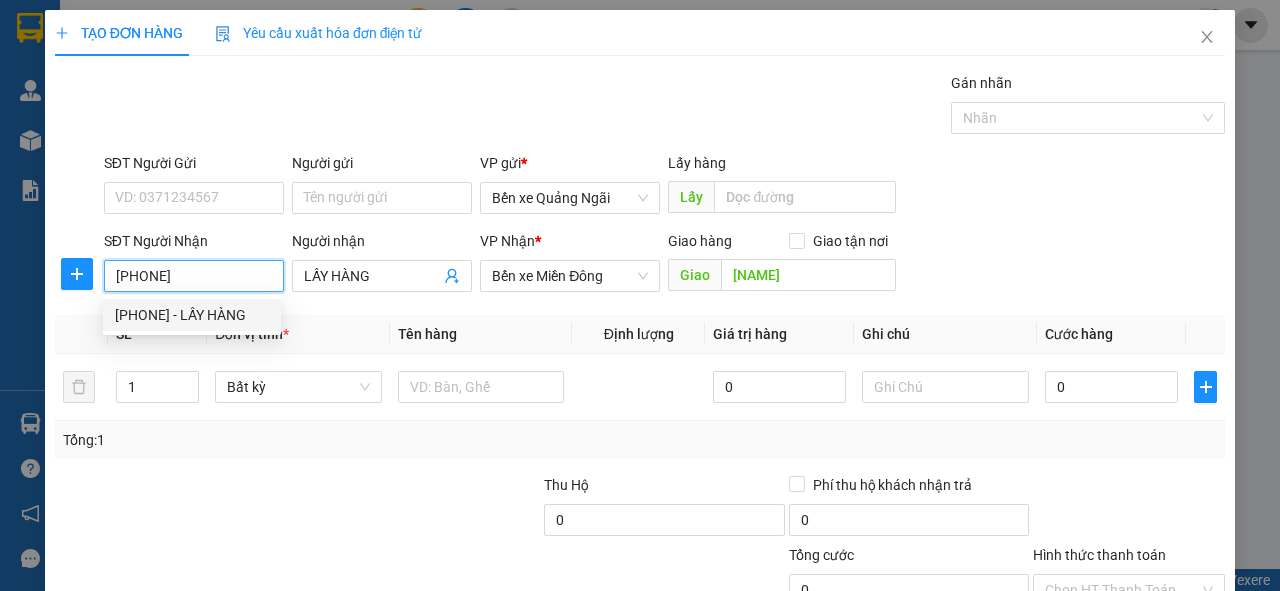 scroll, scrollTop: 147, scrollLeft: 0, axis: vertical 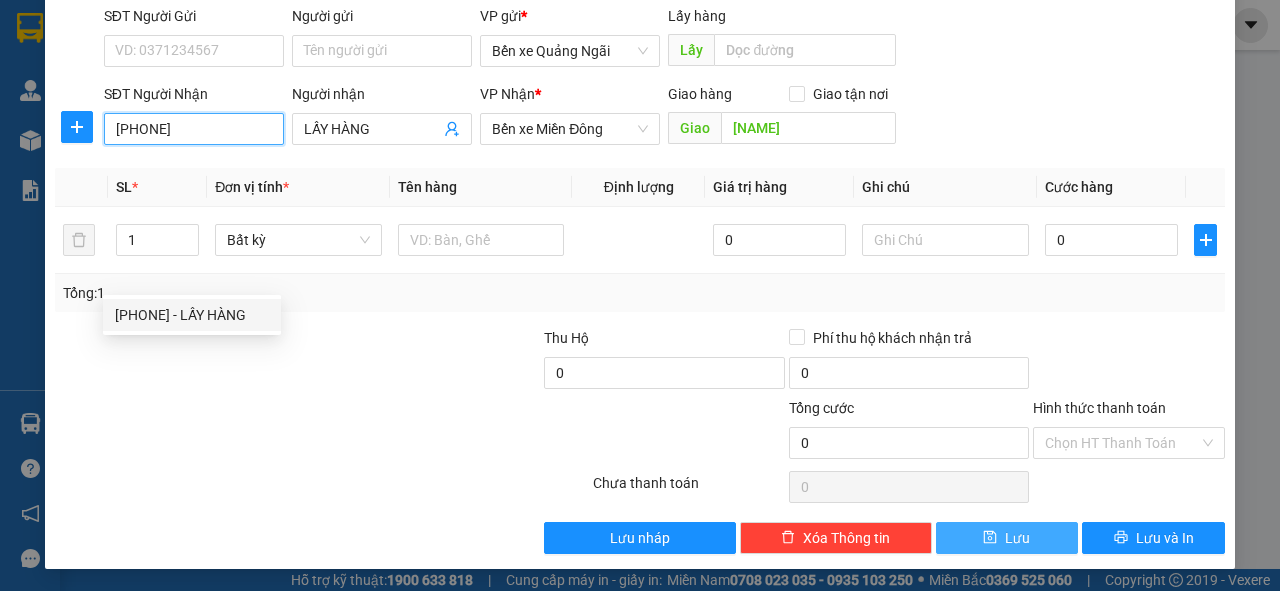 type on "[PHONE]" 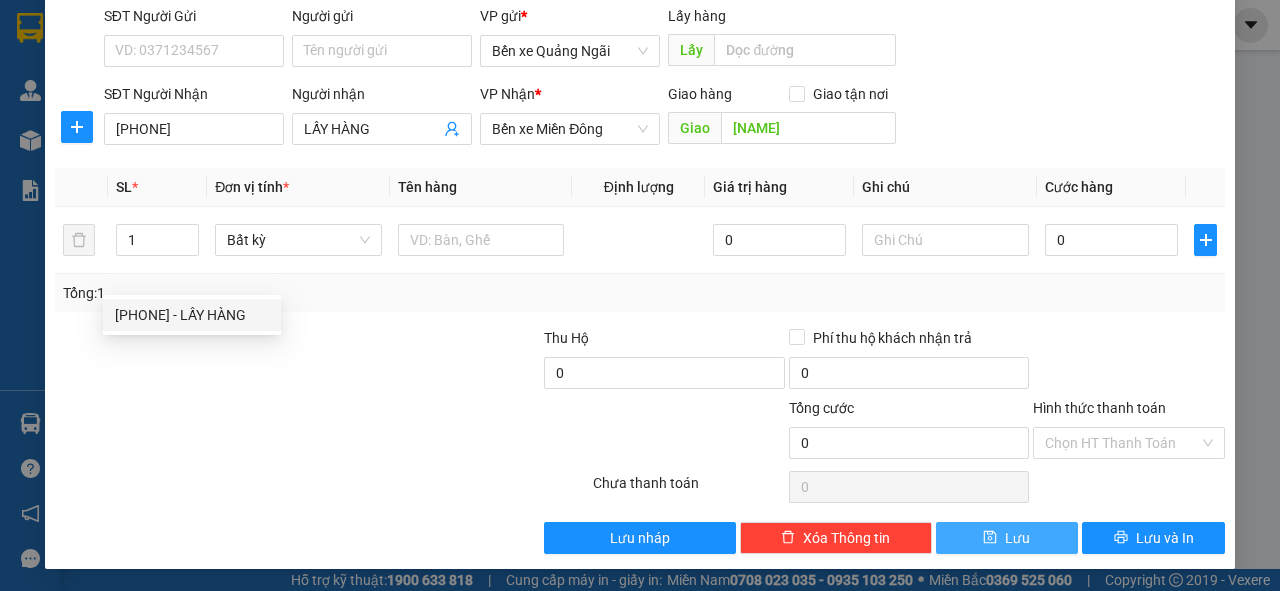 click on "Lưu" at bounding box center (1017, 538) 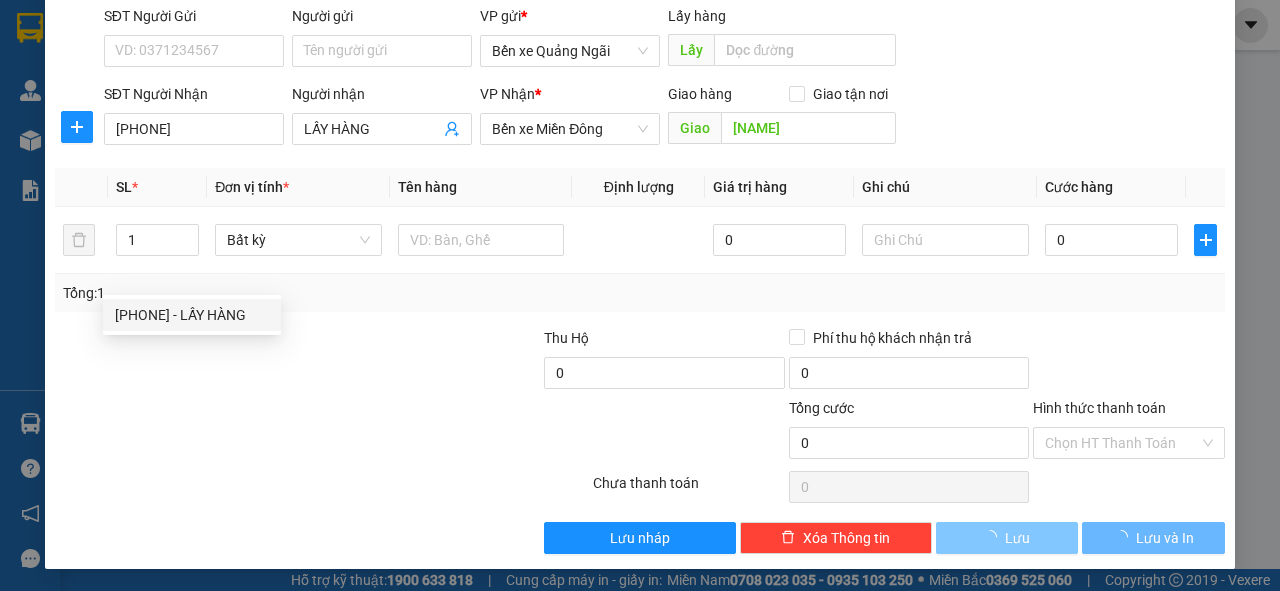 type 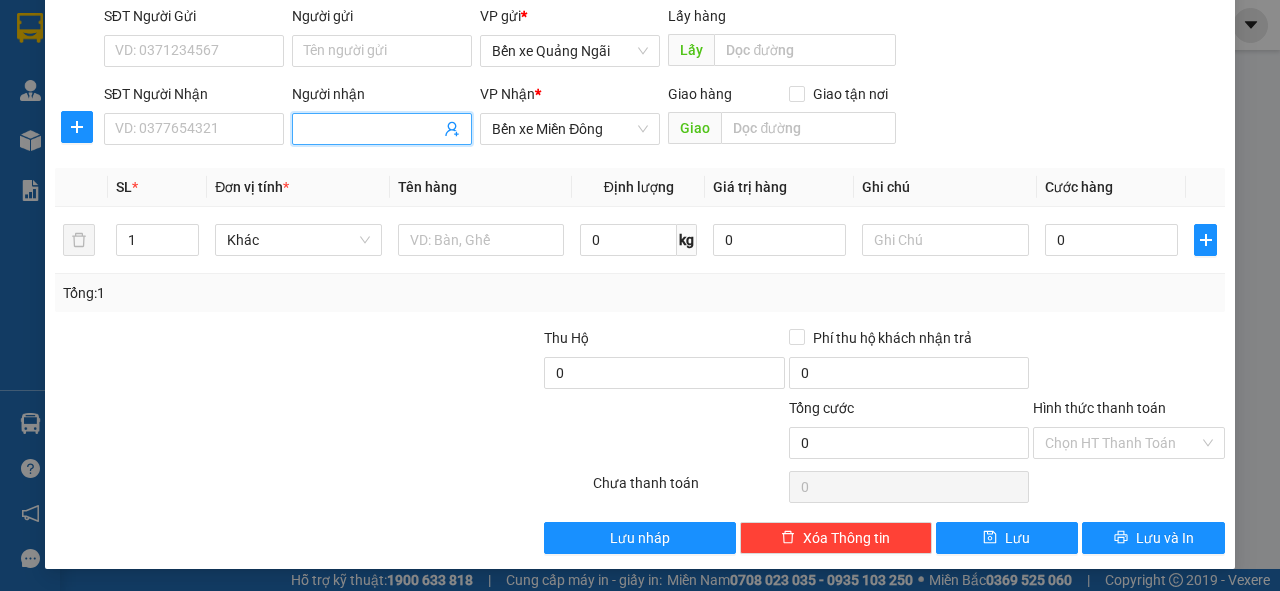 click on "Người nhận" at bounding box center (372, 129) 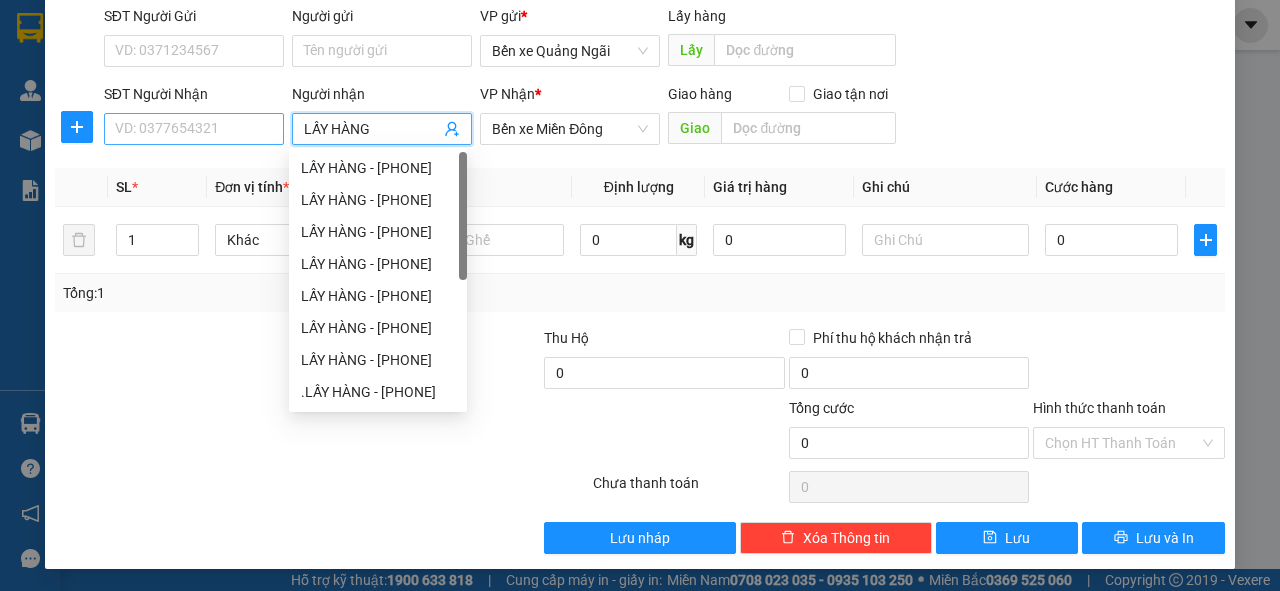 type on "LẤY HÀNG" 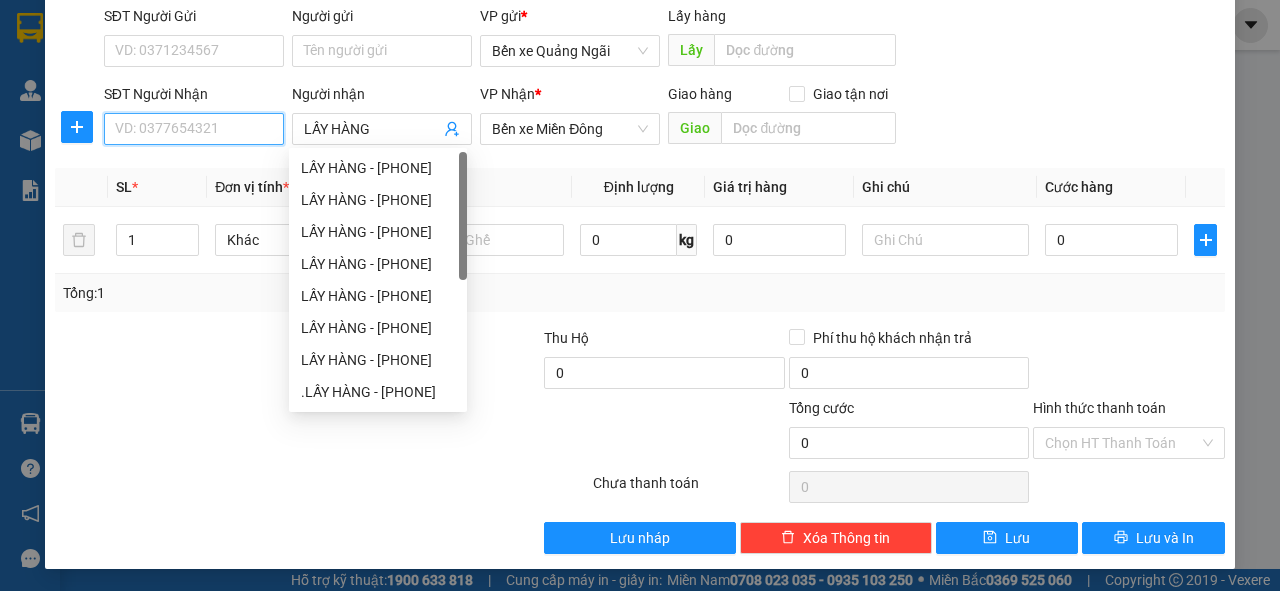 click on "SĐT Người Nhận" at bounding box center [194, 129] 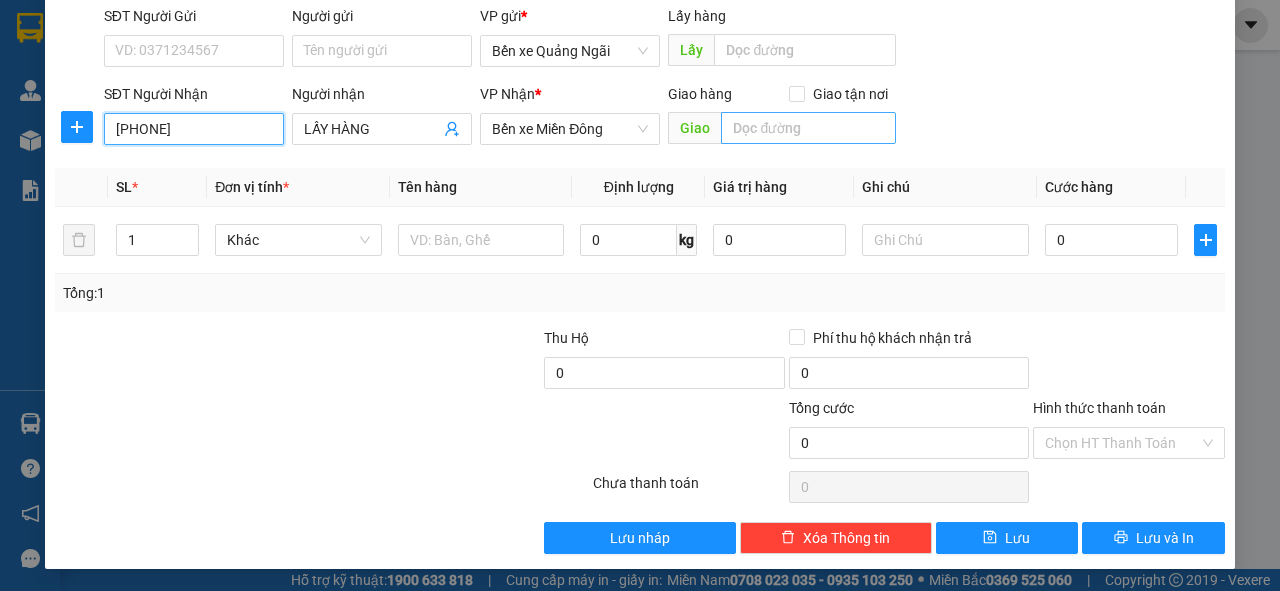 type on "[PHONE]" 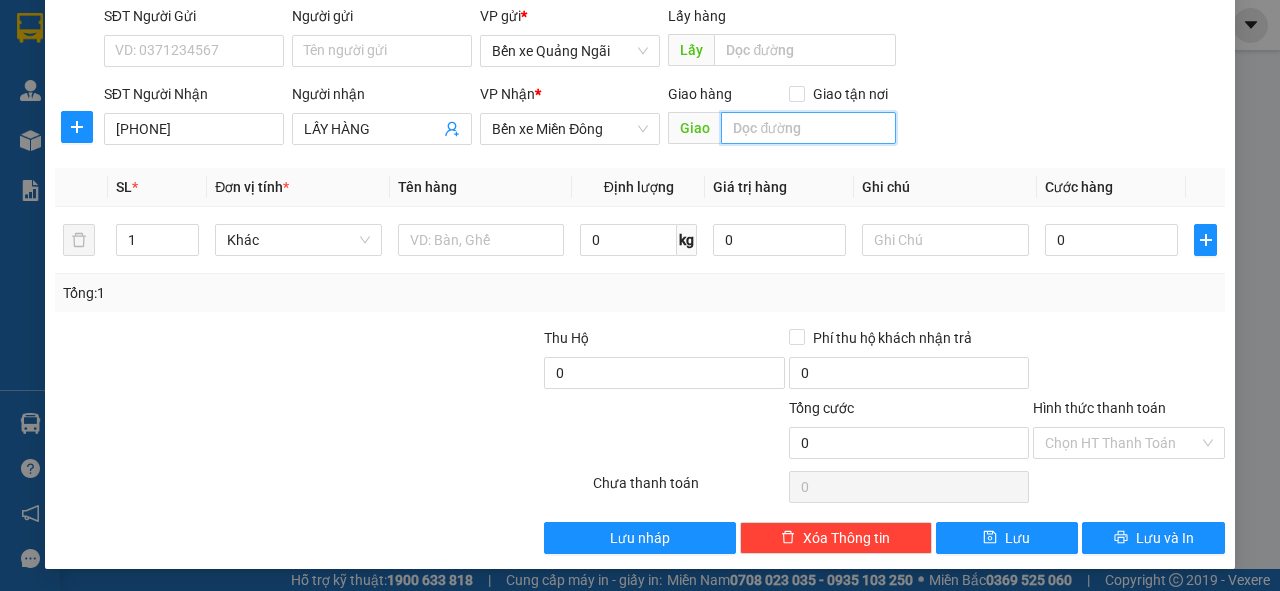 click at bounding box center [808, 128] 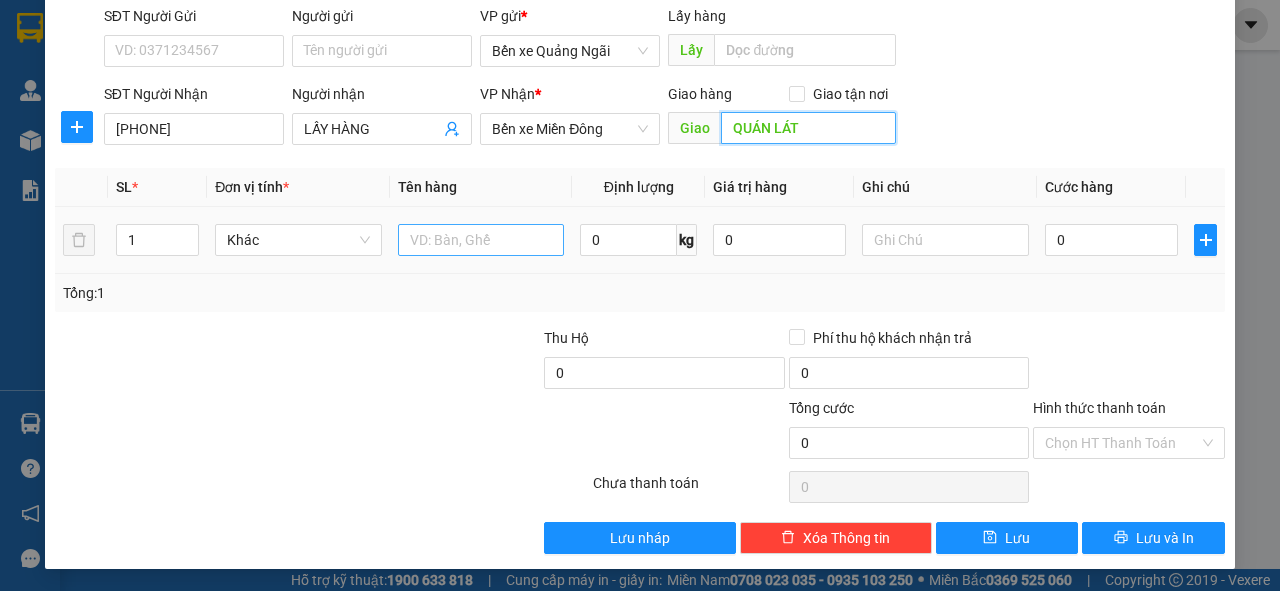 type on "QUÁN LÁT" 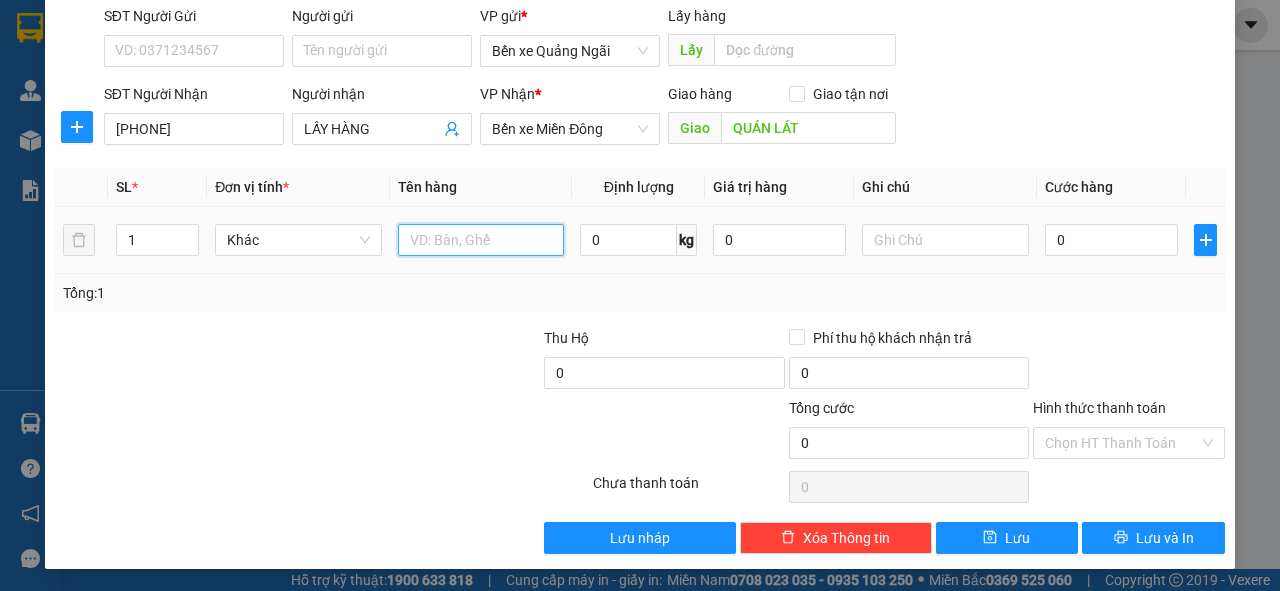 click at bounding box center [481, 240] 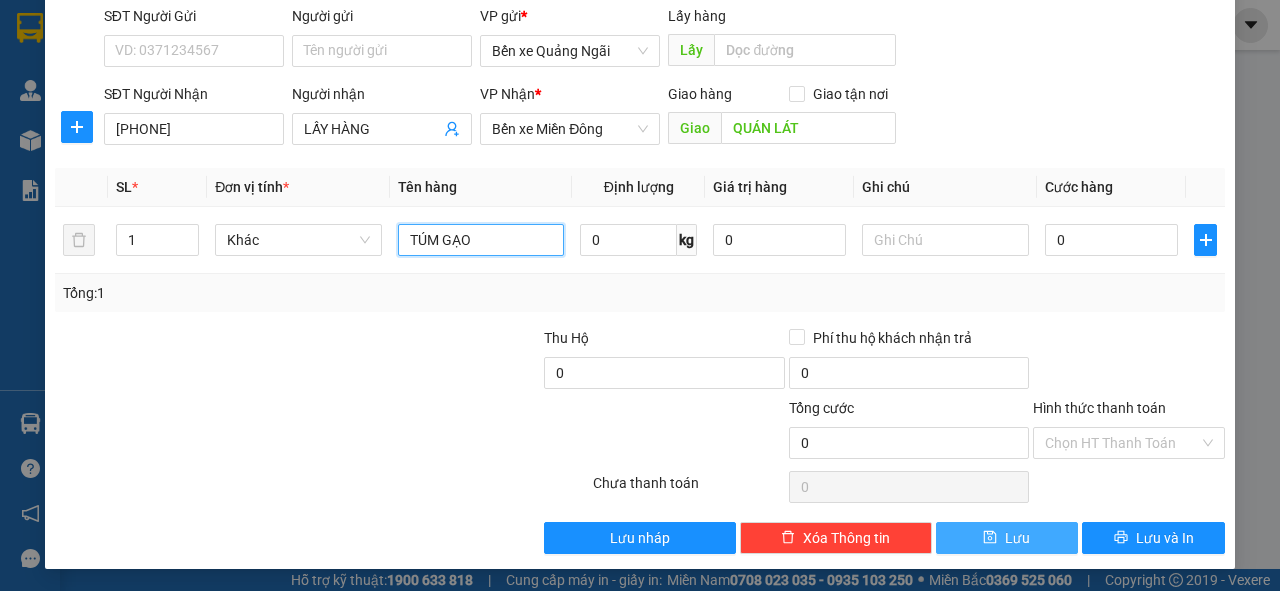 type on "TÚM GẠO" 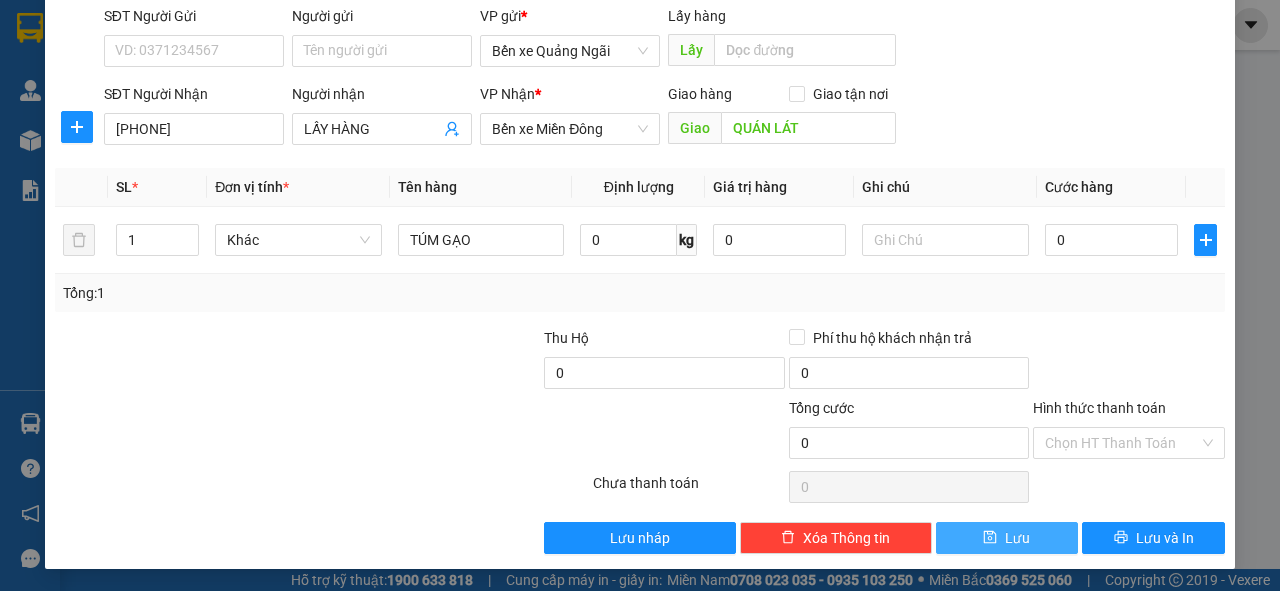 drag, startPoint x: 1002, startPoint y: 540, endPoint x: 1026, endPoint y: 519, distance: 31.890438 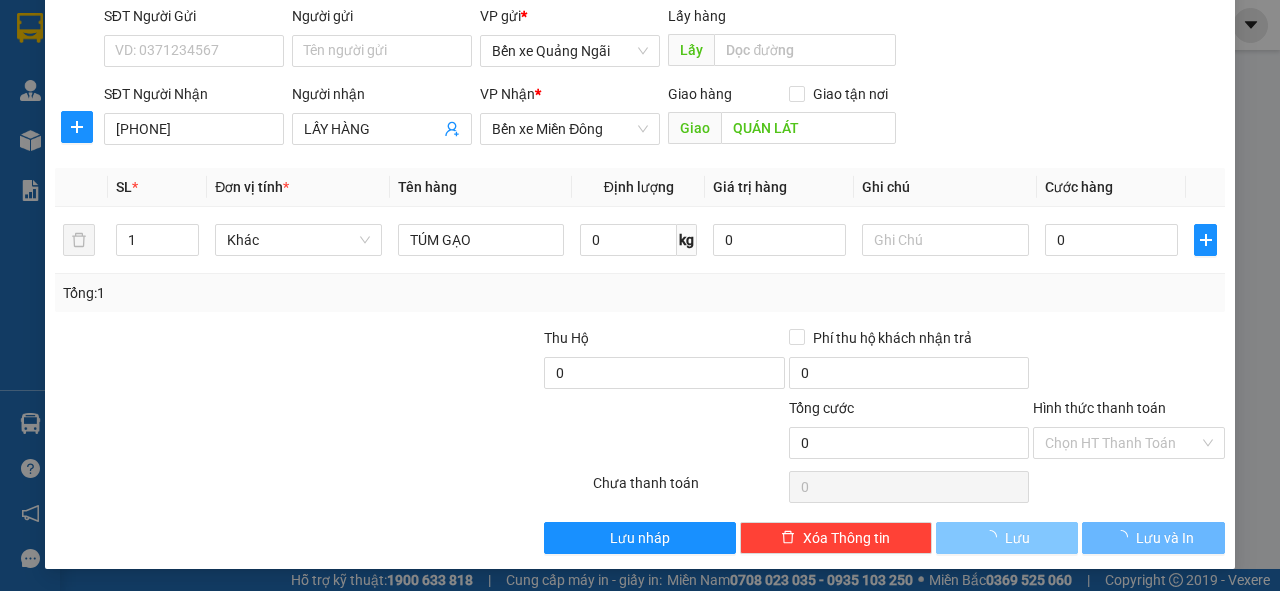type 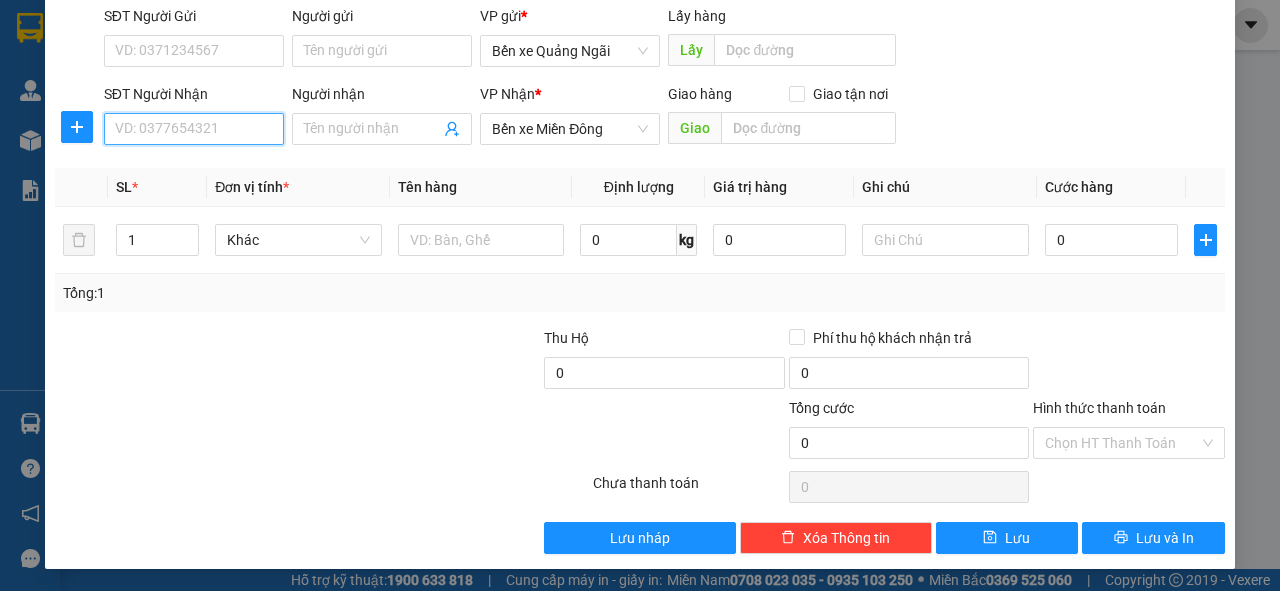 click on "SĐT Người Nhận" at bounding box center [194, 129] 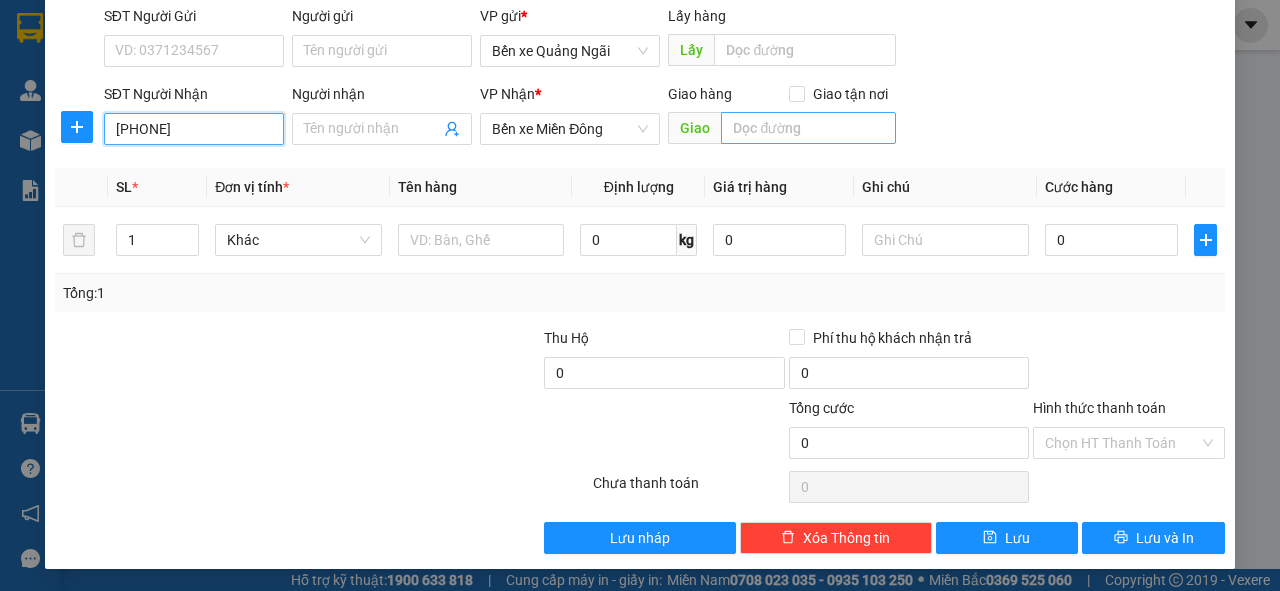 type on "[PHONE]" 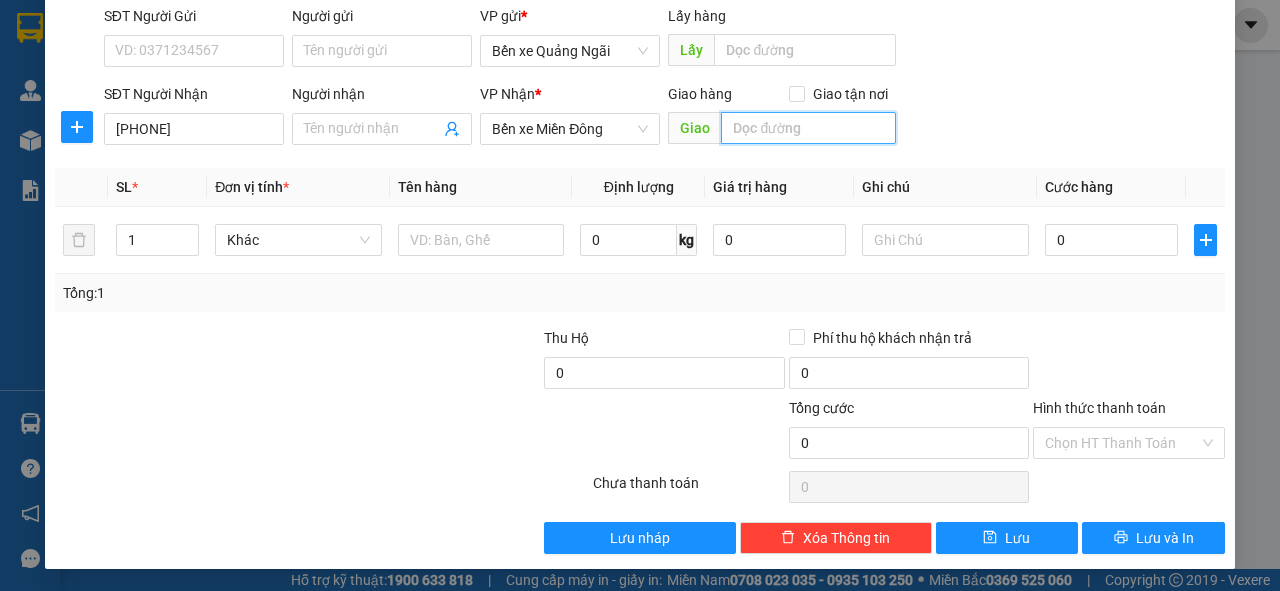 click at bounding box center (808, 128) 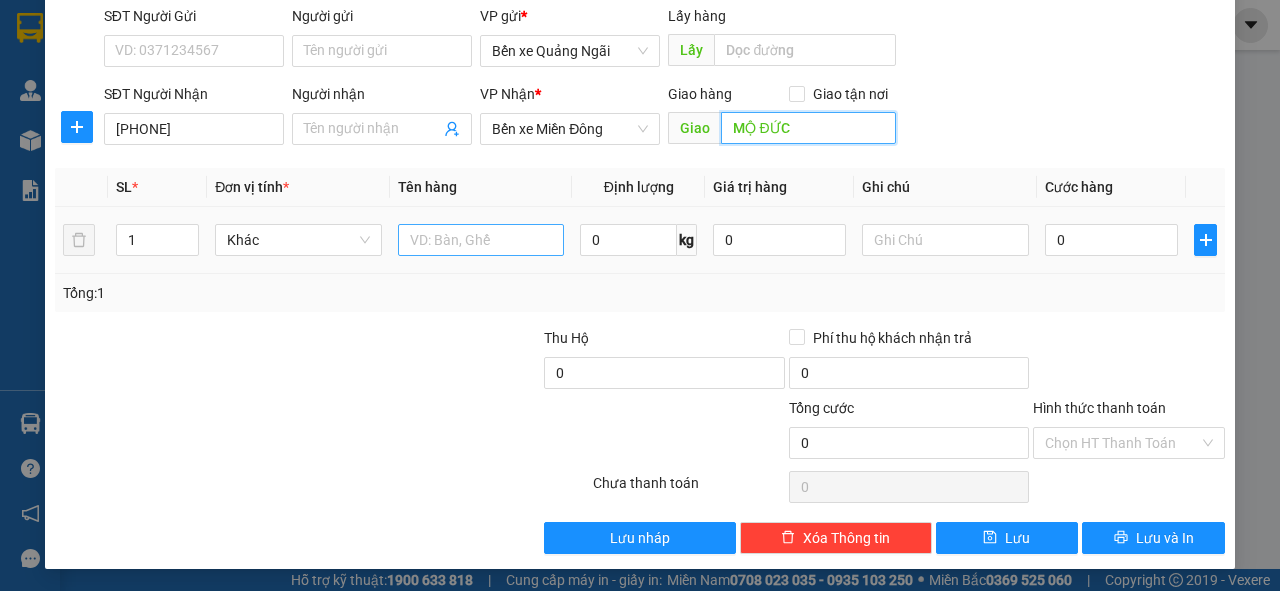 type on "MỘ ĐỨC" 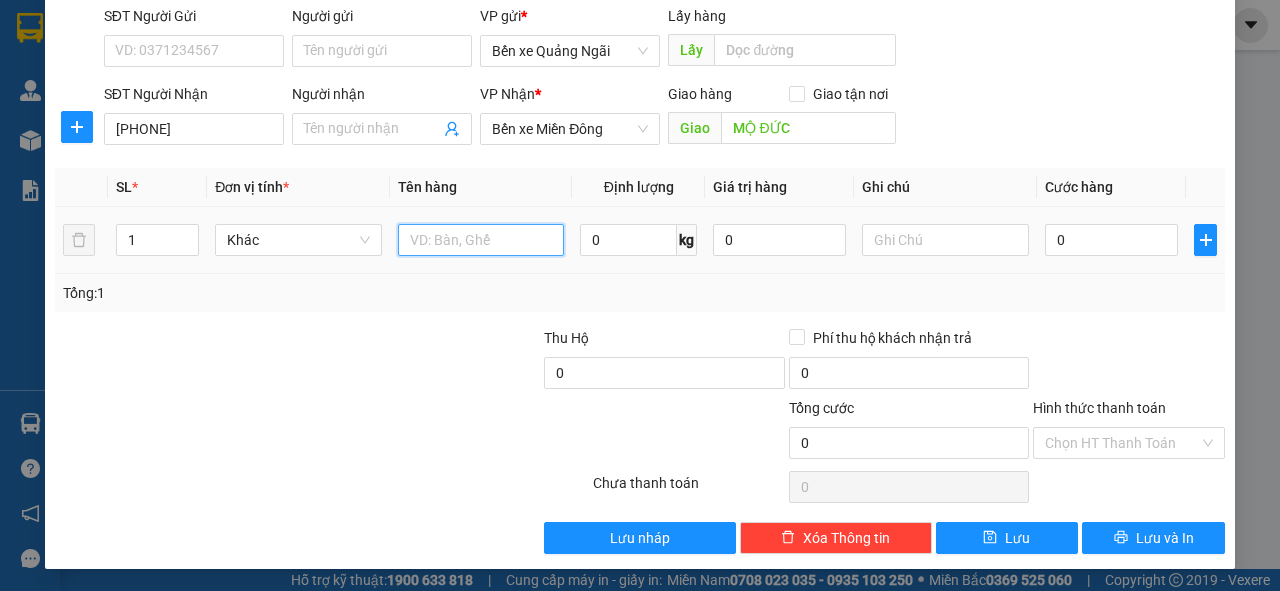 click at bounding box center (481, 240) 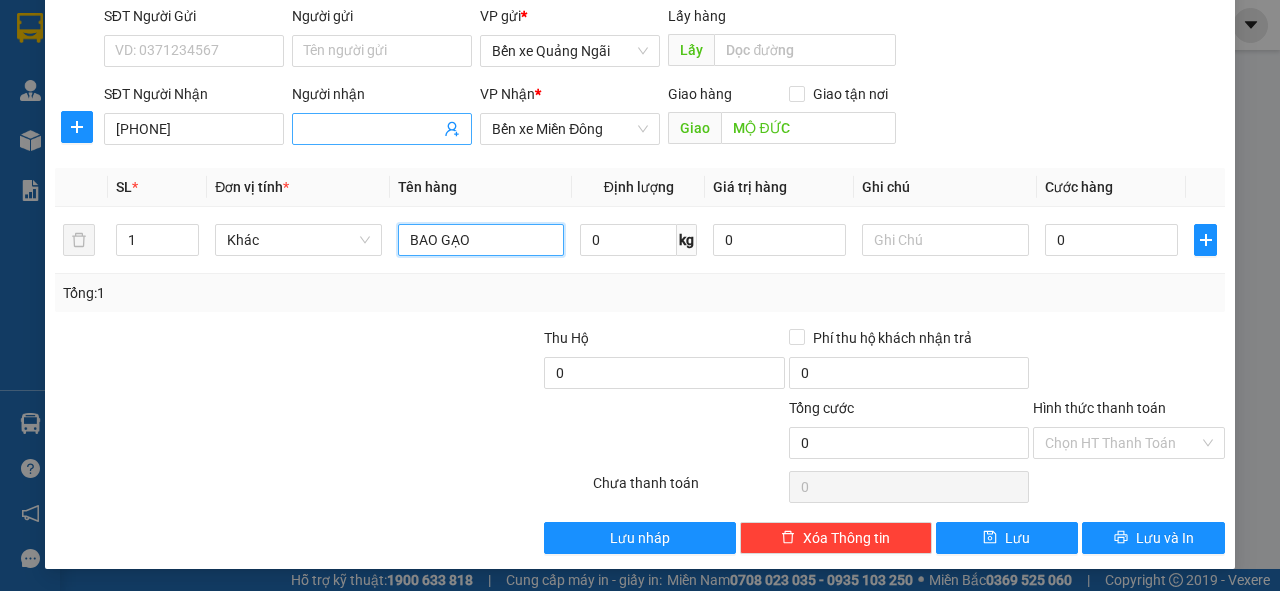 type on "BAO GẠO" 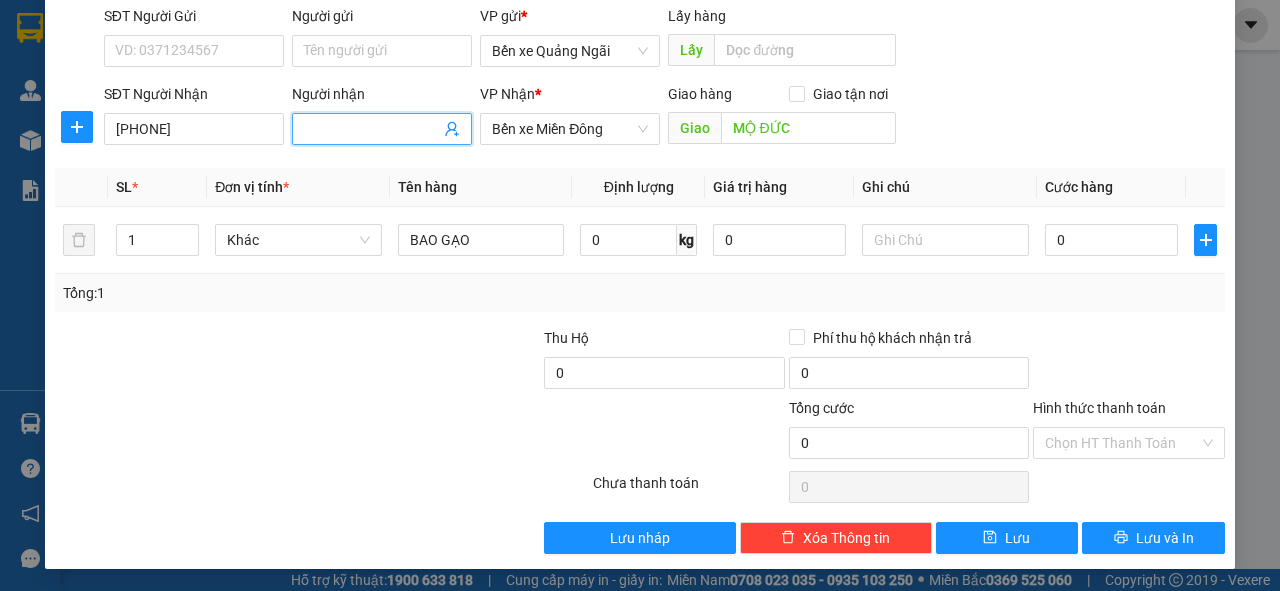 click on "Người nhận" at bounding box center [372, 129] 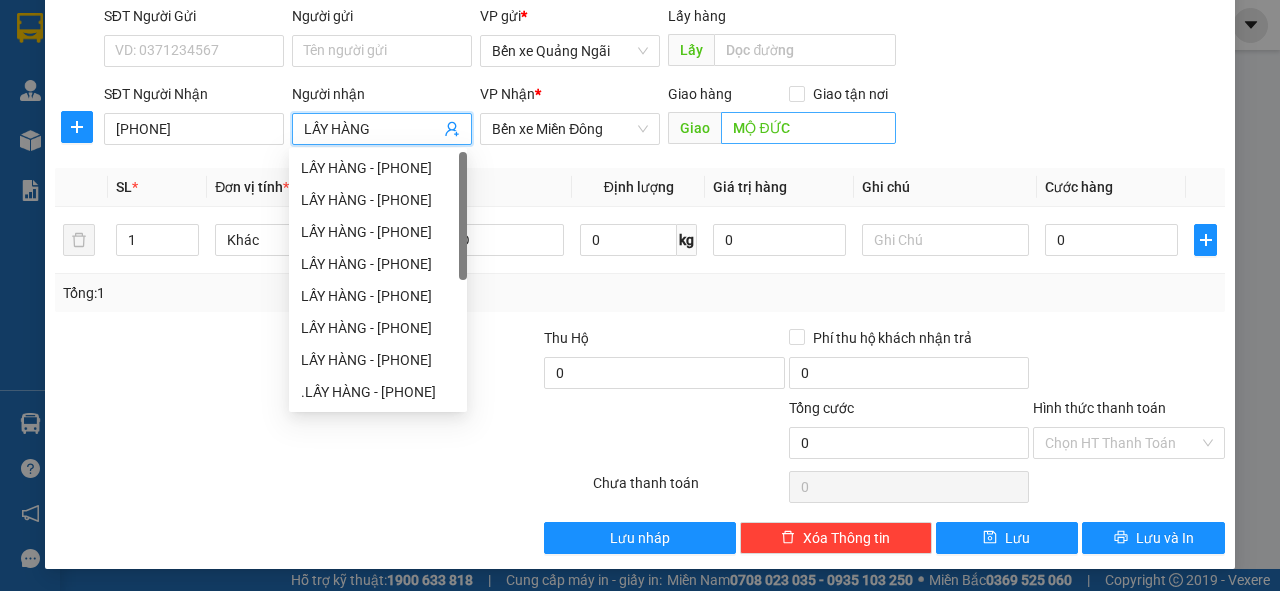 type on "LẤY HÀNG" 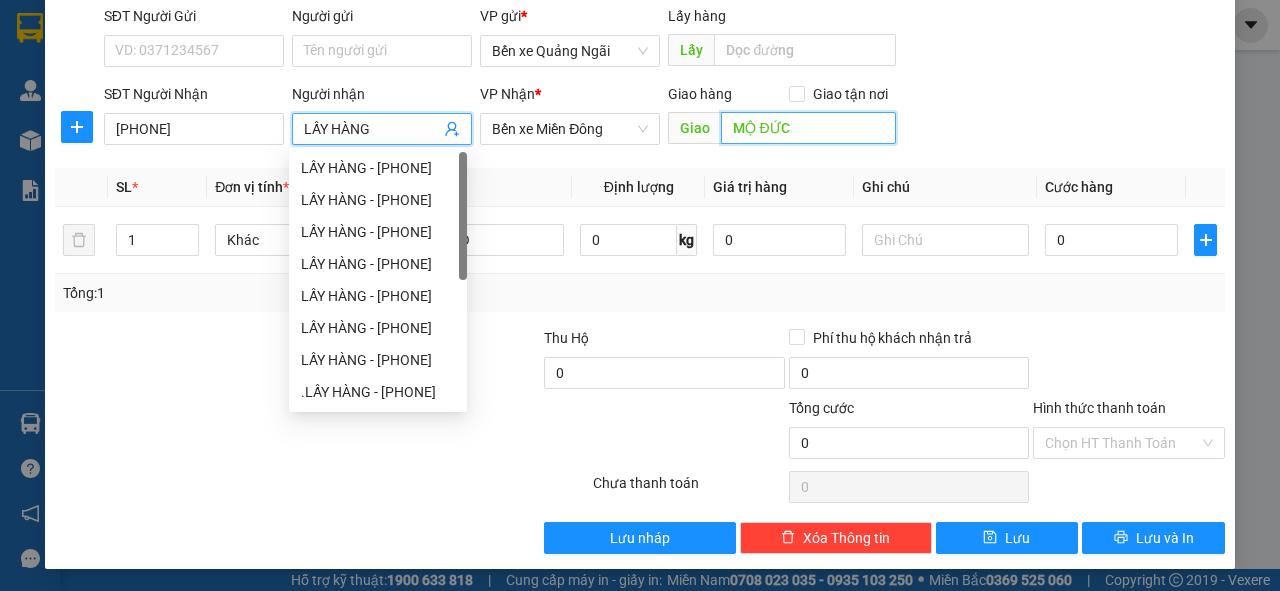 click on "MỘ ĐỨC" at bounding box center (808, 128) 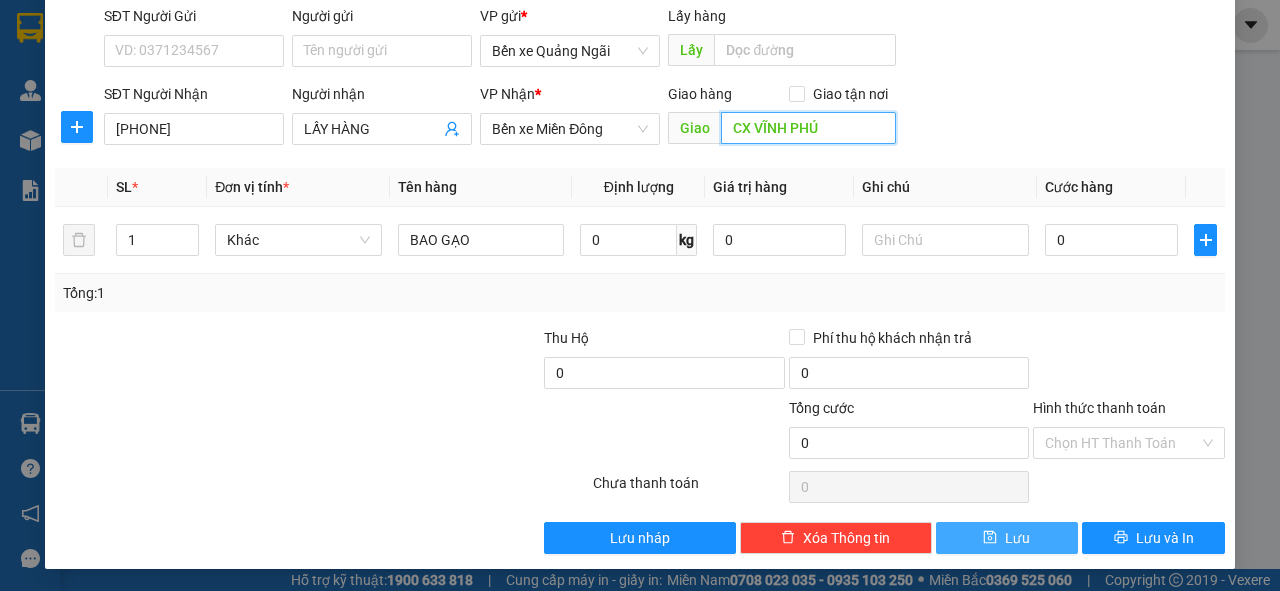 type on "CX VĨNH PHÚ" 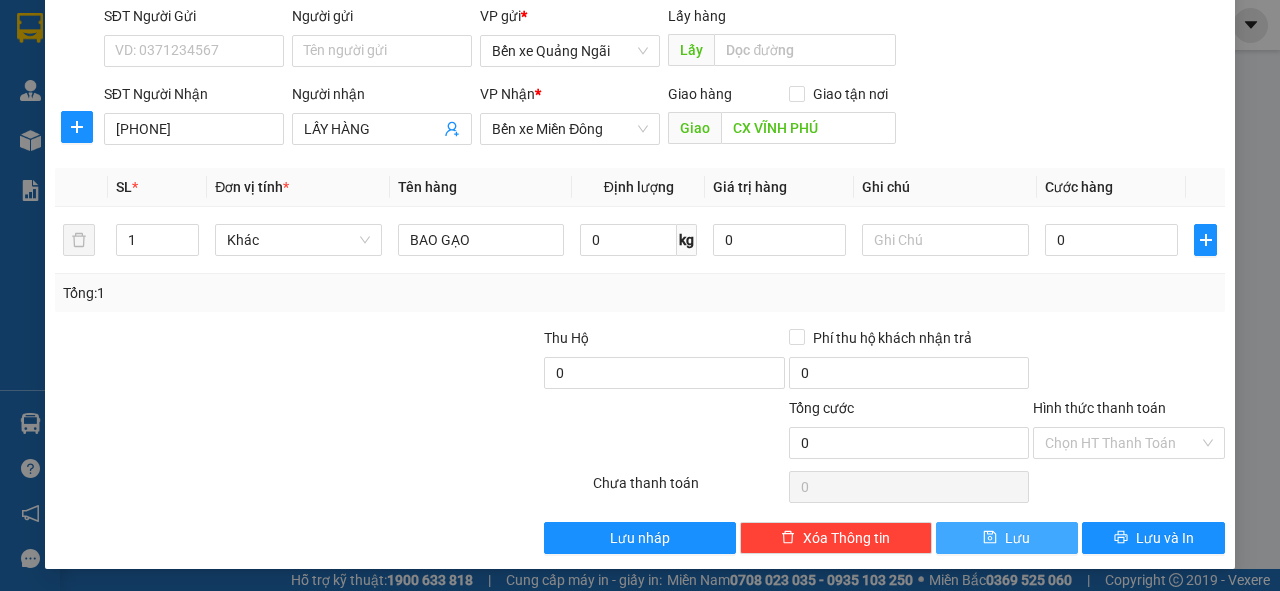 click on "Lưu" at bounding box center [1017, 538] 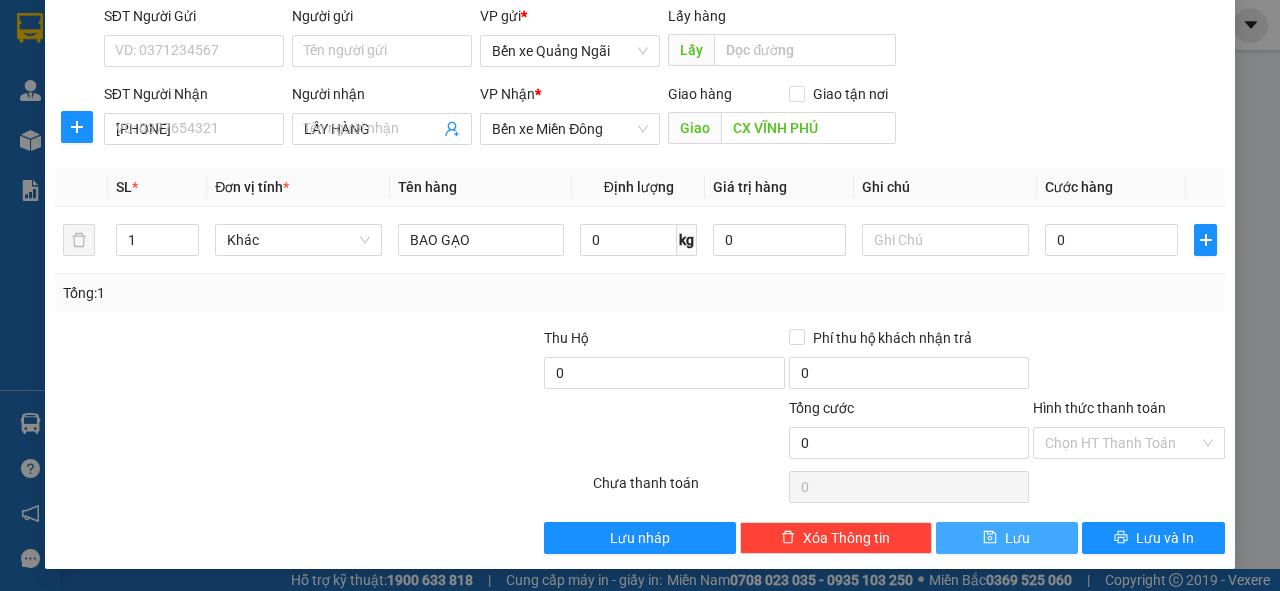 type 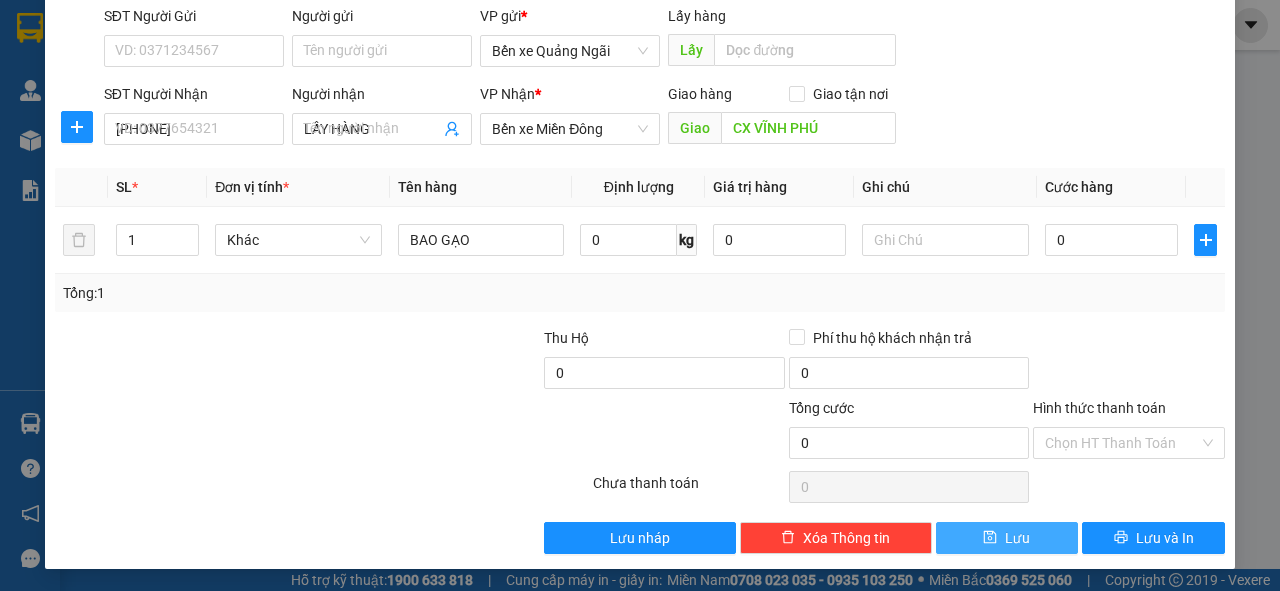 type 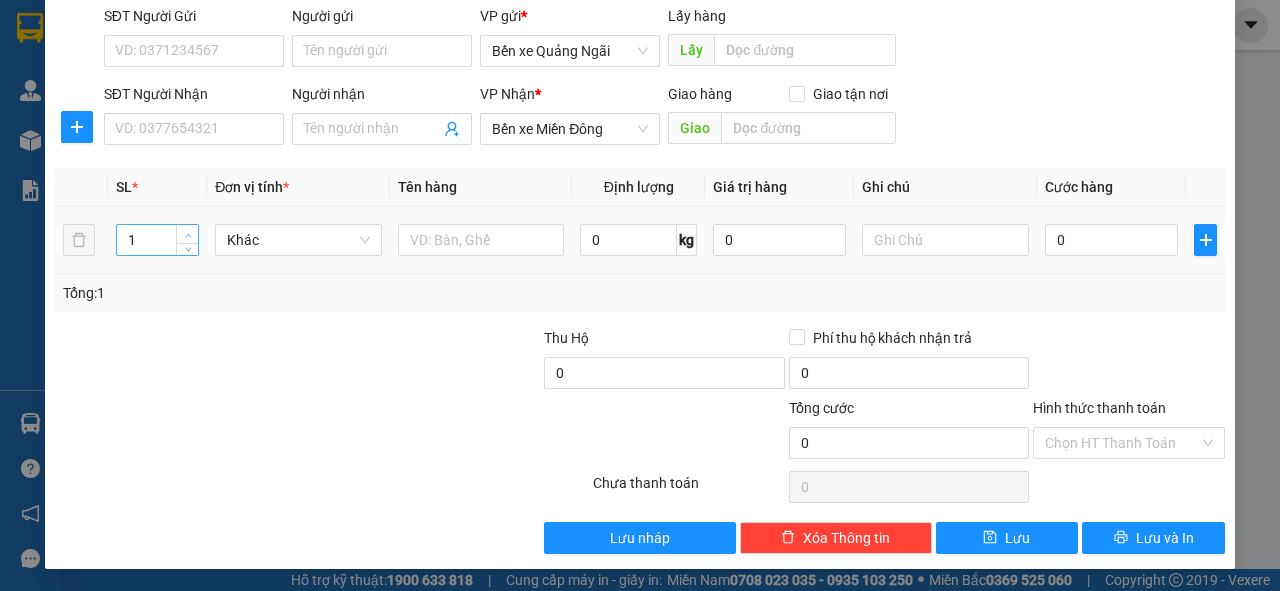 type on "2" 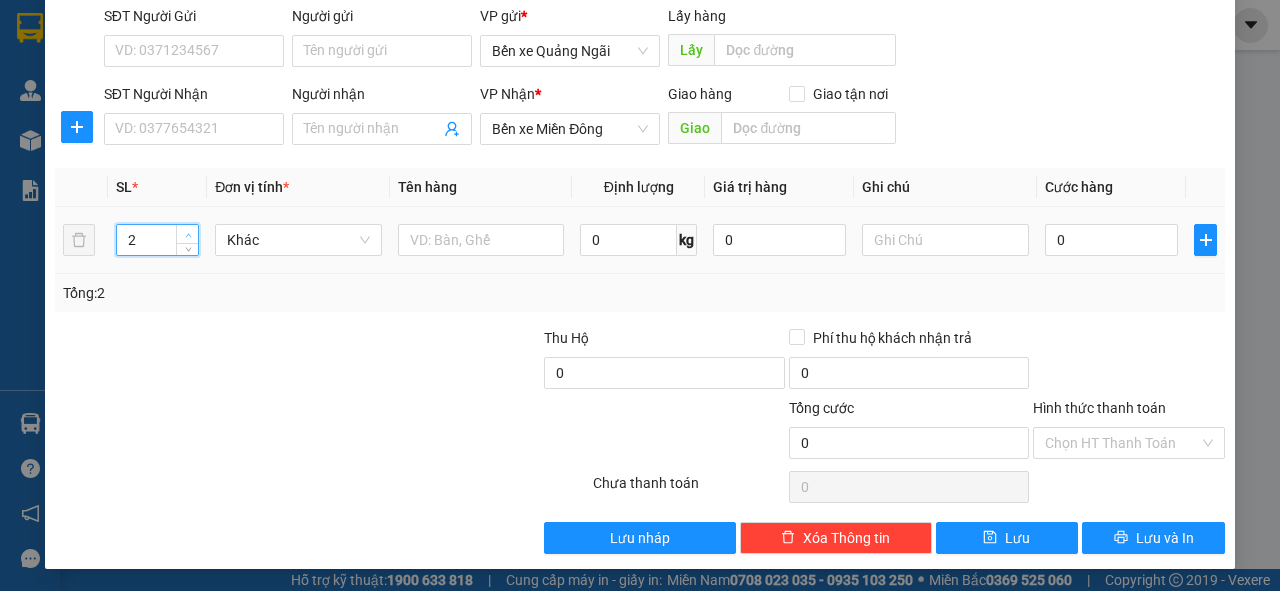 click 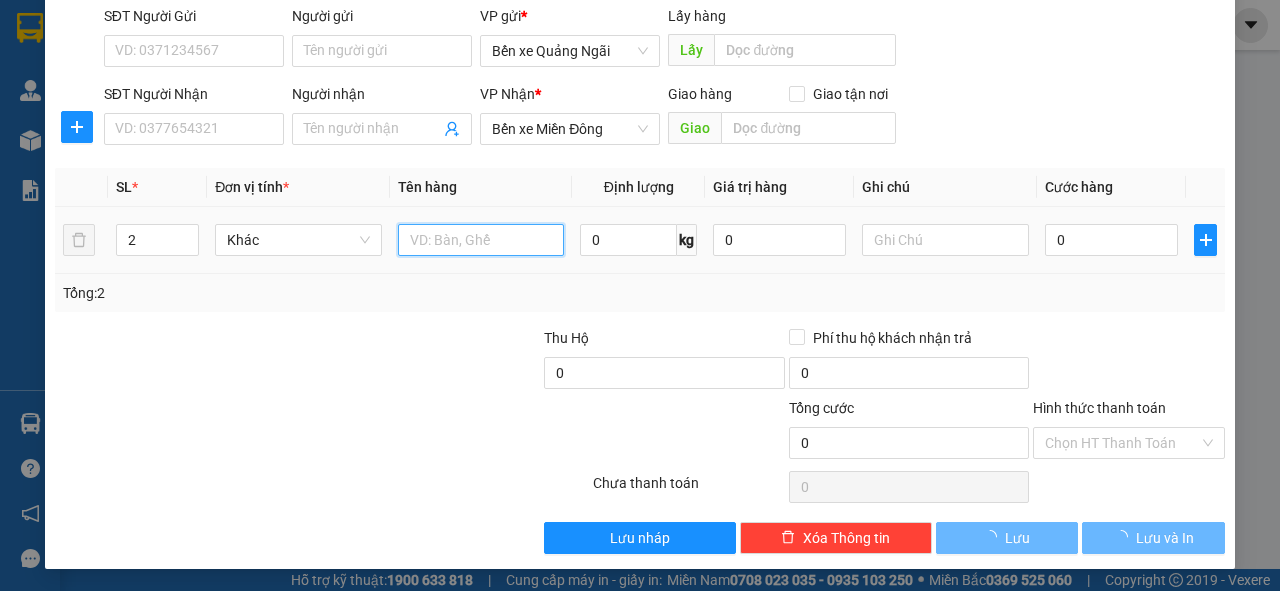 click at bounding box center [481, 240] 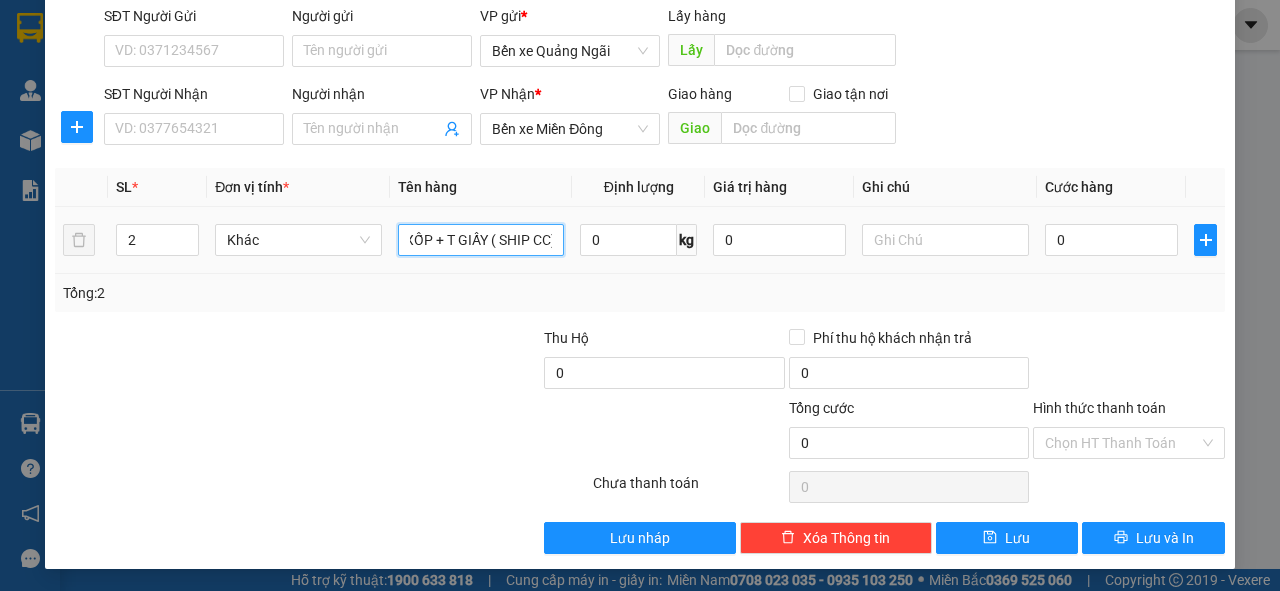 scroll, scrollTop: 0, scrollLeft: 20, axis: horizontal 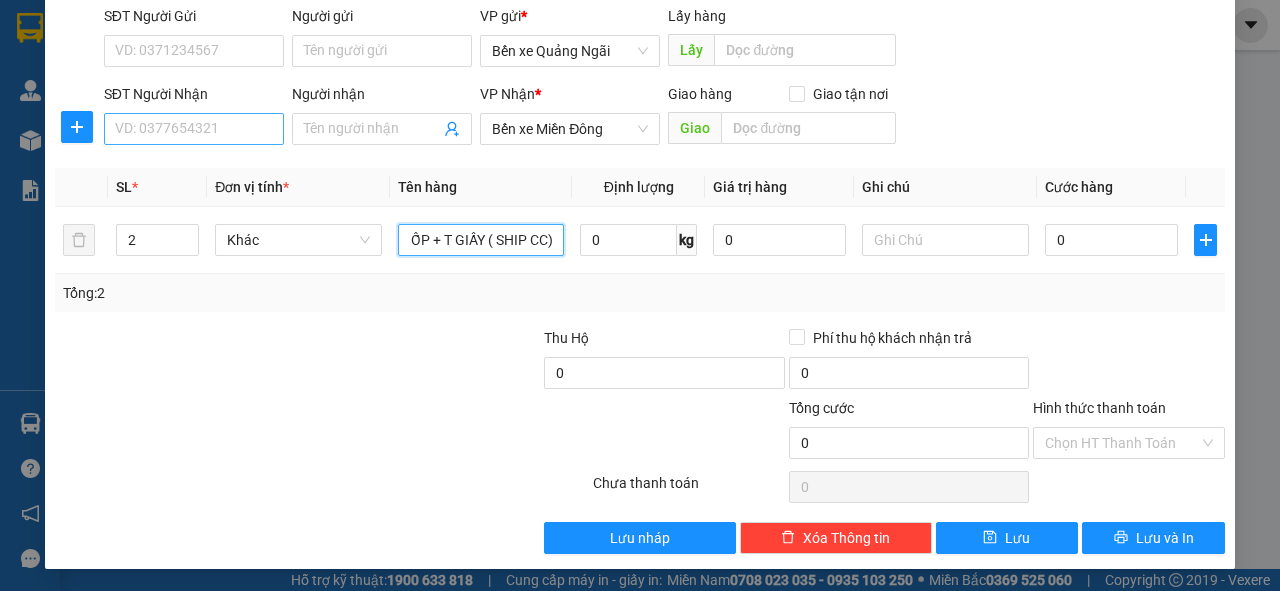 type on "T XỐP + T GIẤY ( SHIP CC)" 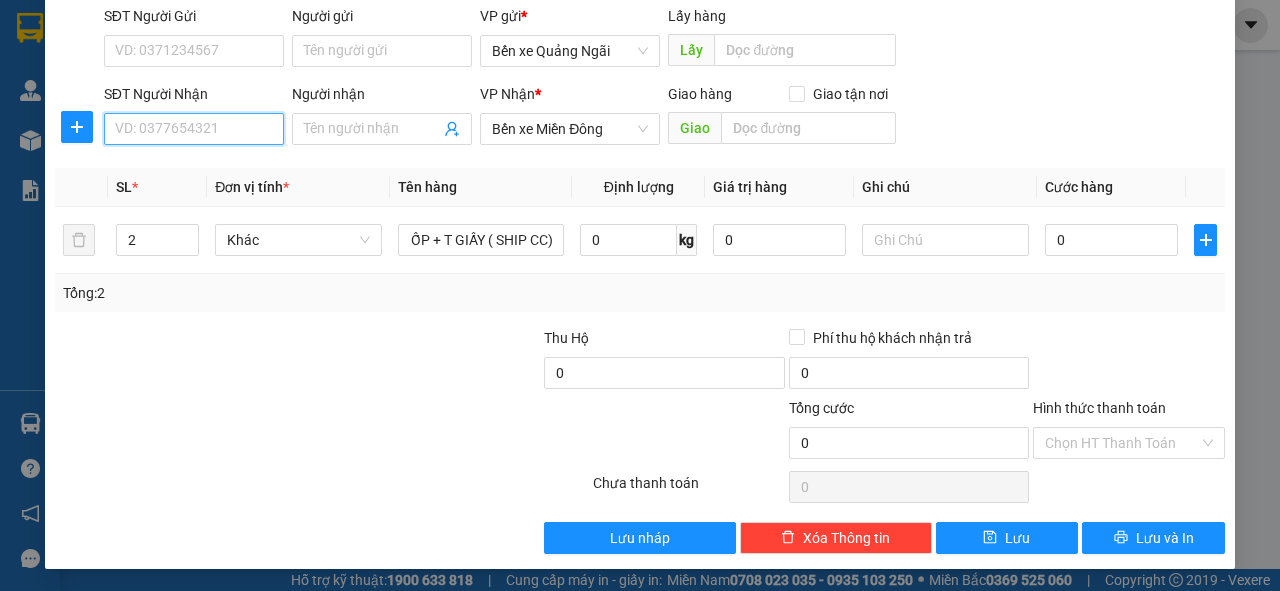 scroll, scrollTop: 0, scrollLeft: 0, axis: both 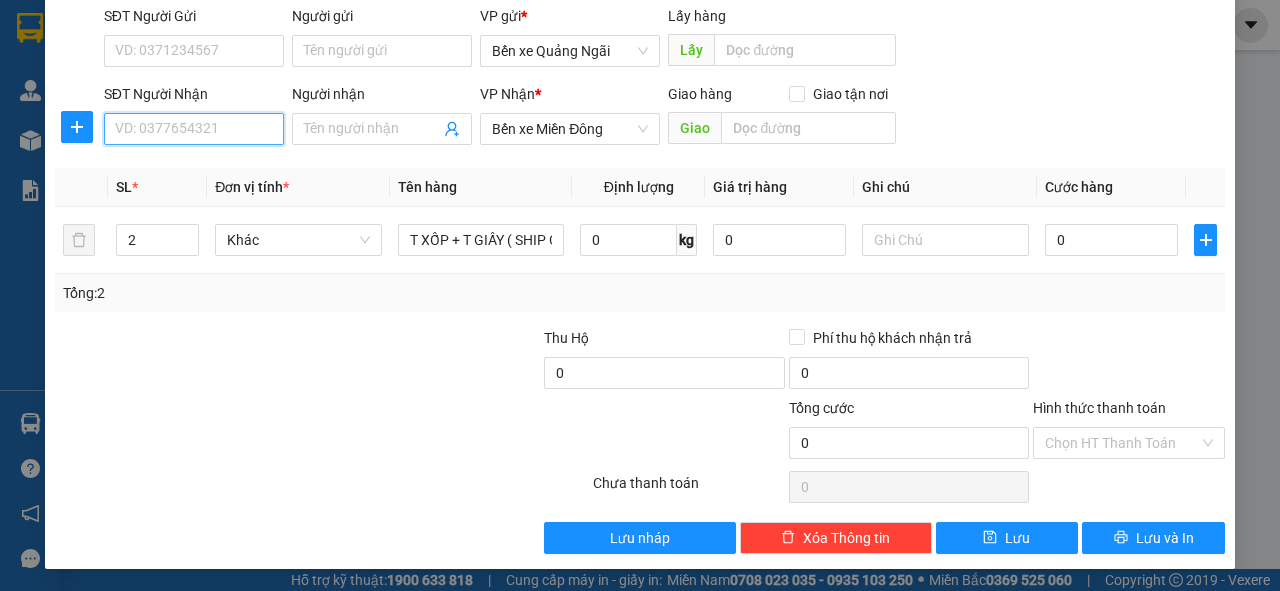 click on "SĐT Người Nhận" at bounding box center [194, 129] 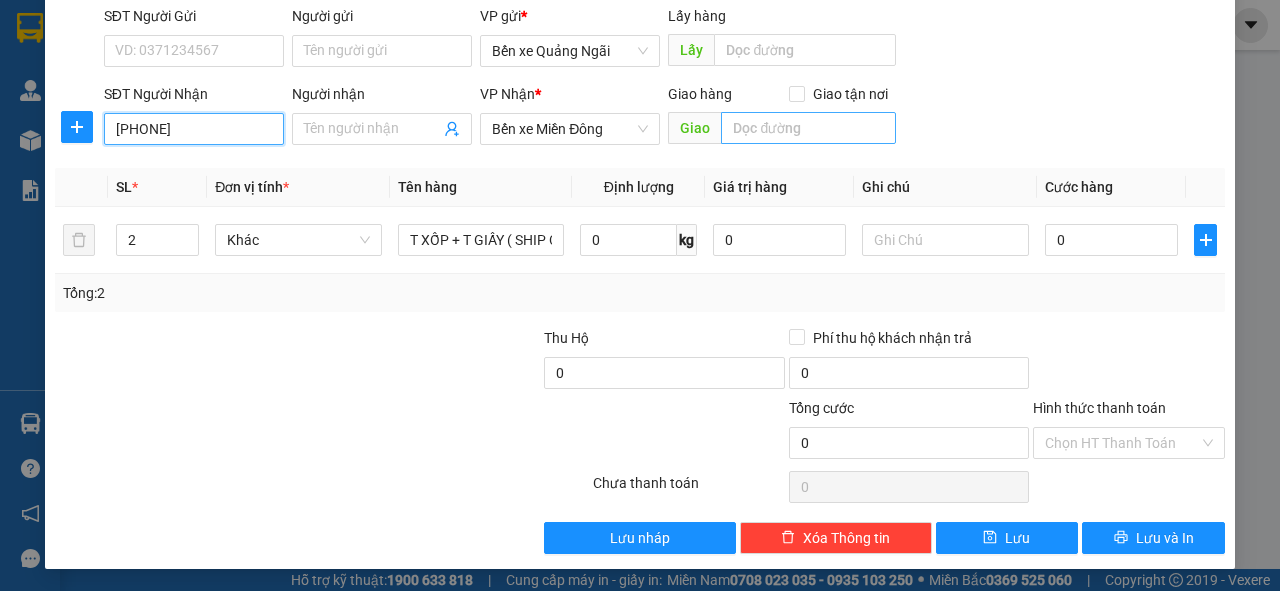 type on "[PHONE]" 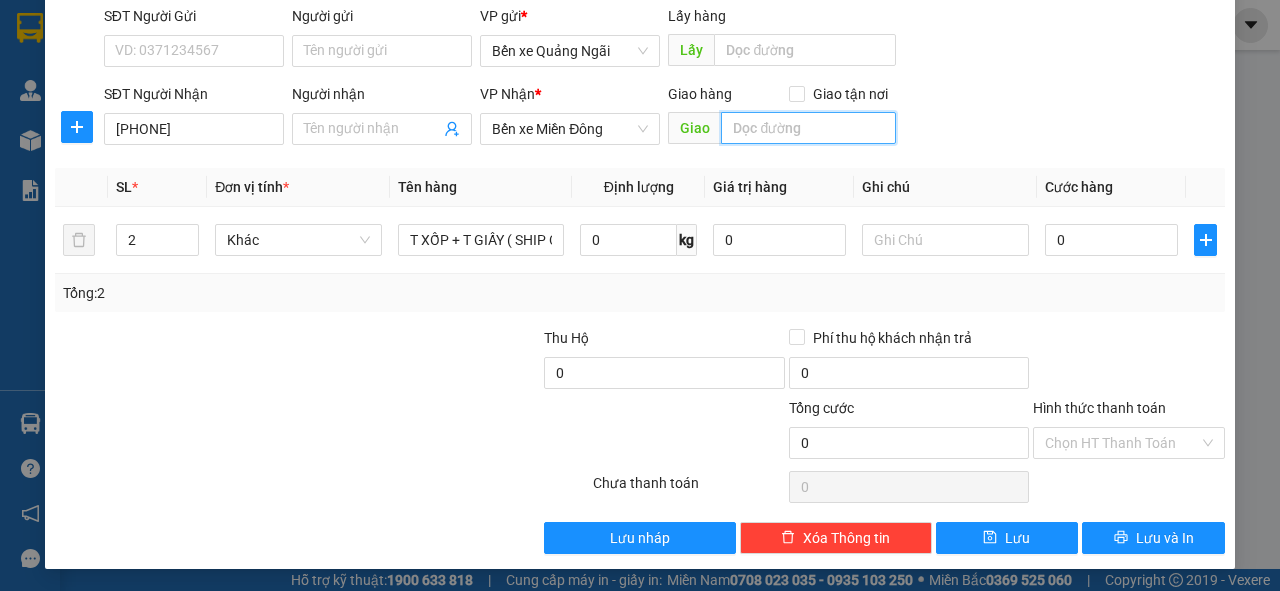 click at bounding box center [808, 128] 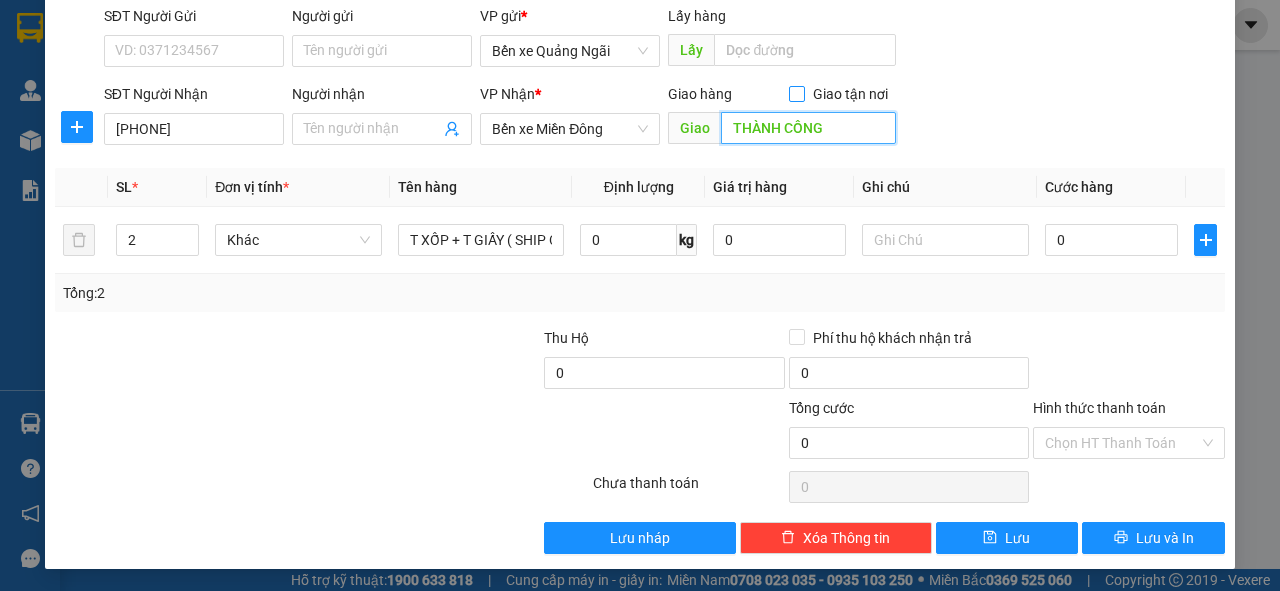 type on "THÀNH CÔNG" 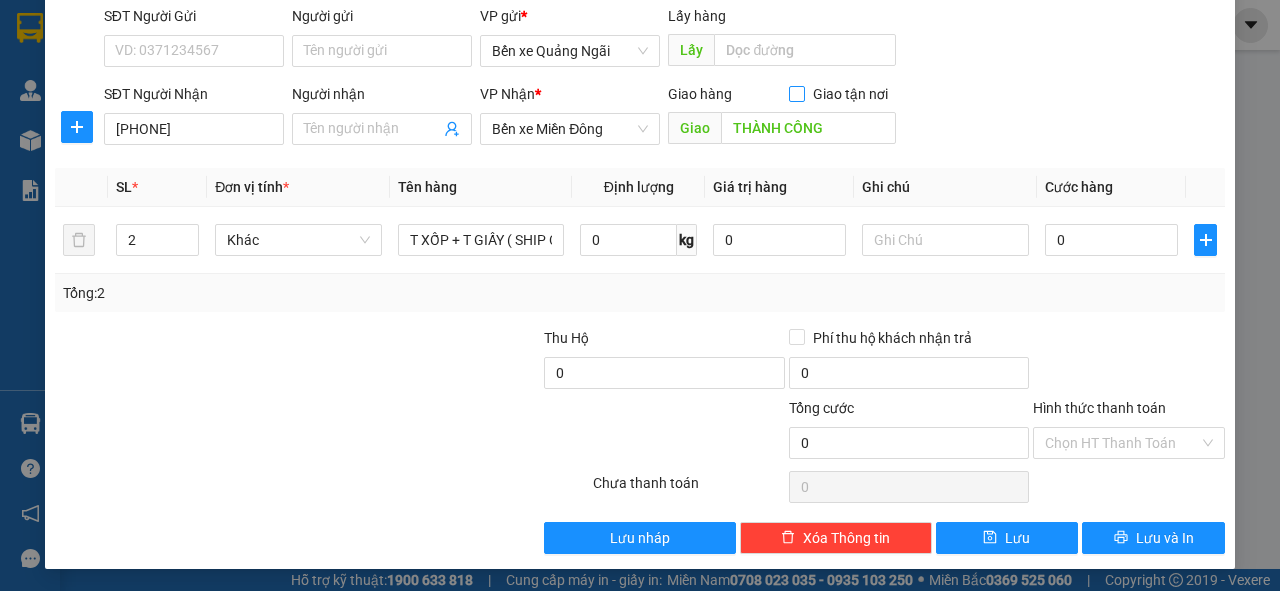 click on "Giao tận nơi" at bounding box center (796, 93) 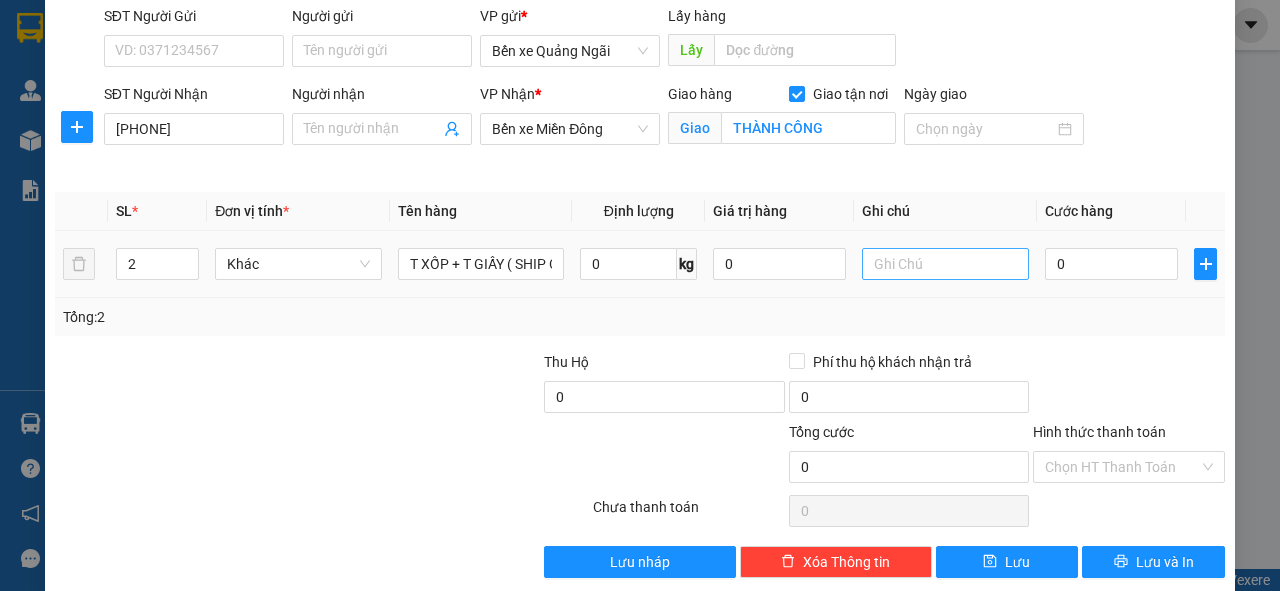 scroll, scrollTop: 170, scrollLeft: 0, axis: vertical 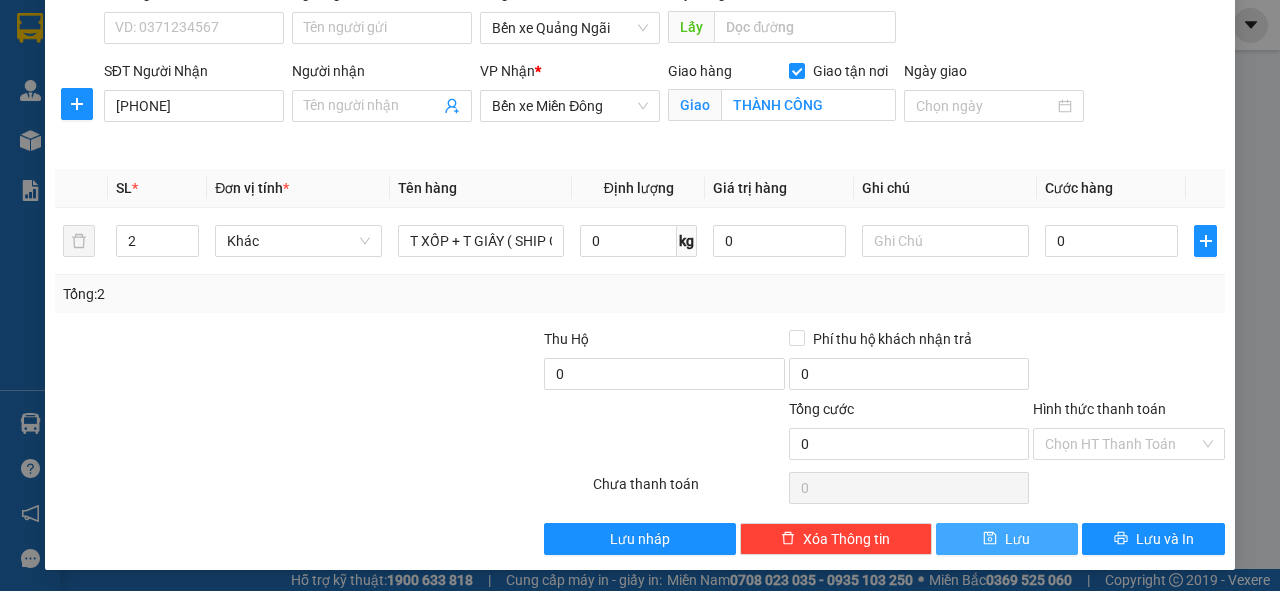 click on "Lưu" at bounding box center (1007, 539) 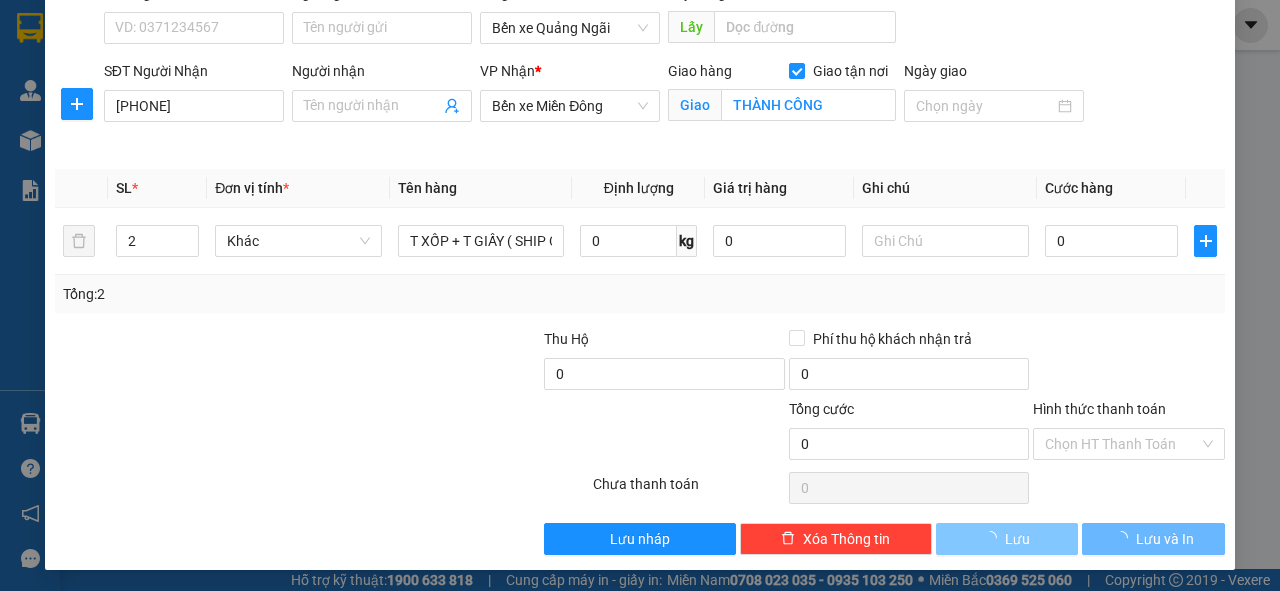 type 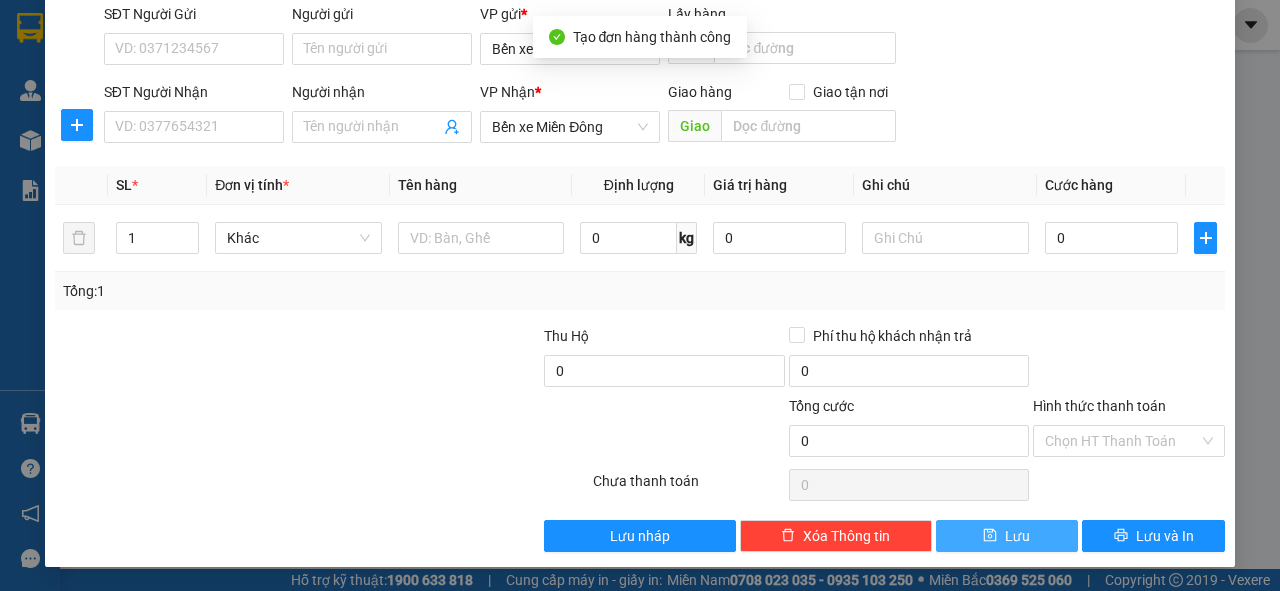 scroll, scrollTop: 147, scrollLeft: 0, axis: vertical 